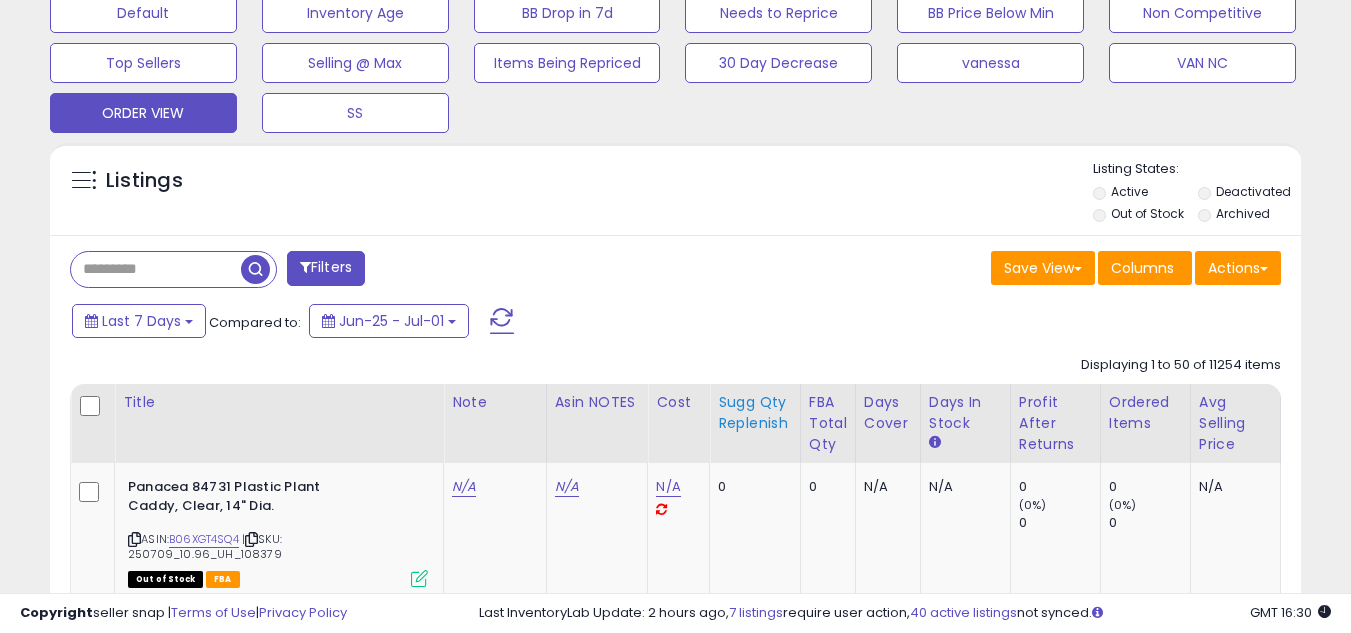 scroll, scrollTop: 637, scrollLeft: 0, axis: vertical 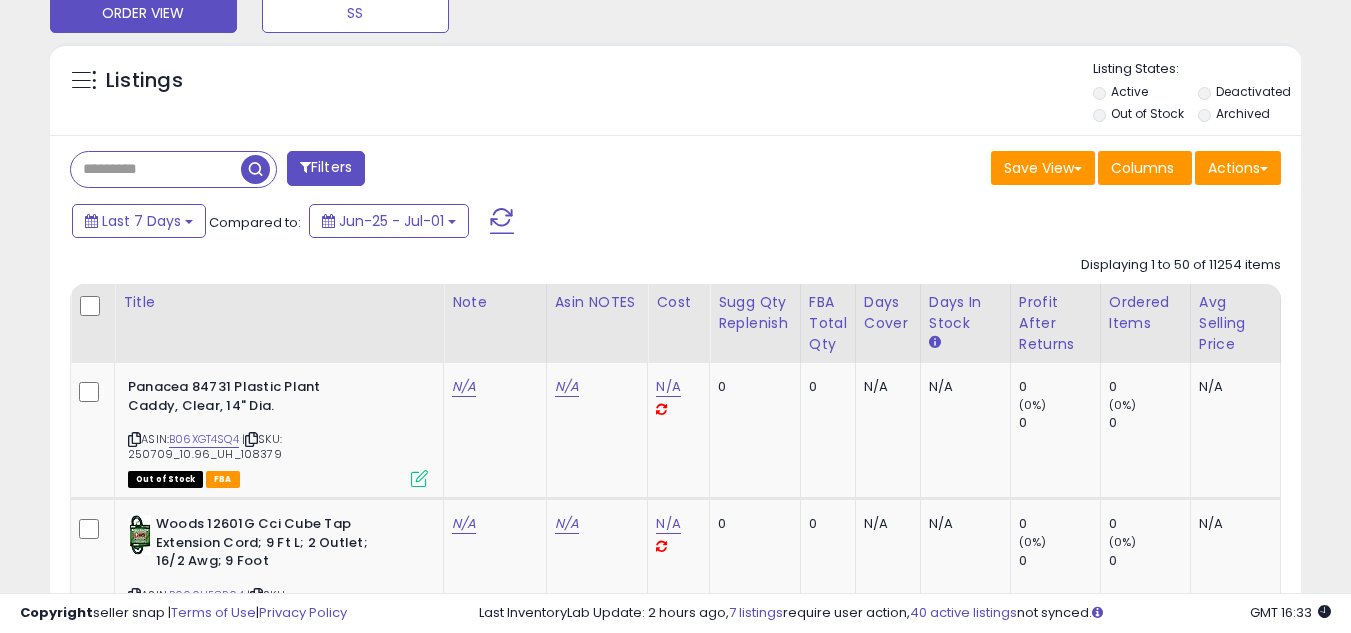 click on "Ordered Items" at bounding box center (1145, 313) 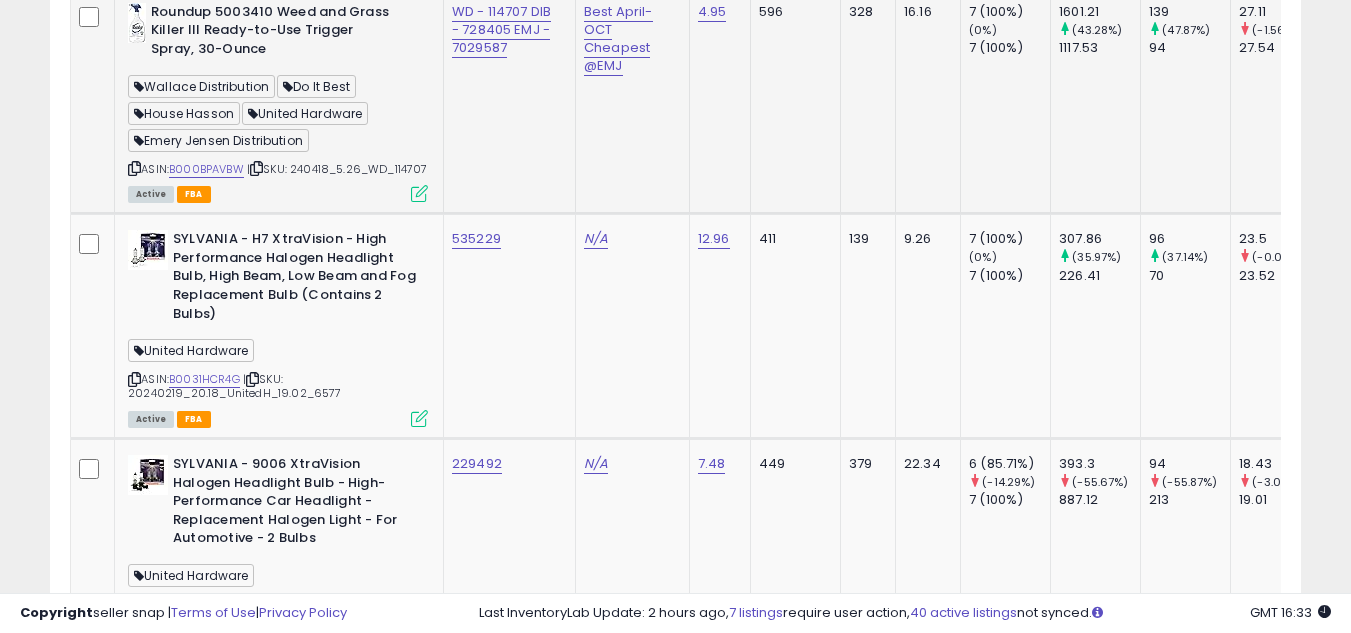 scroll, scrollTop: 1237, scrollLeft: 0, axis: vertical 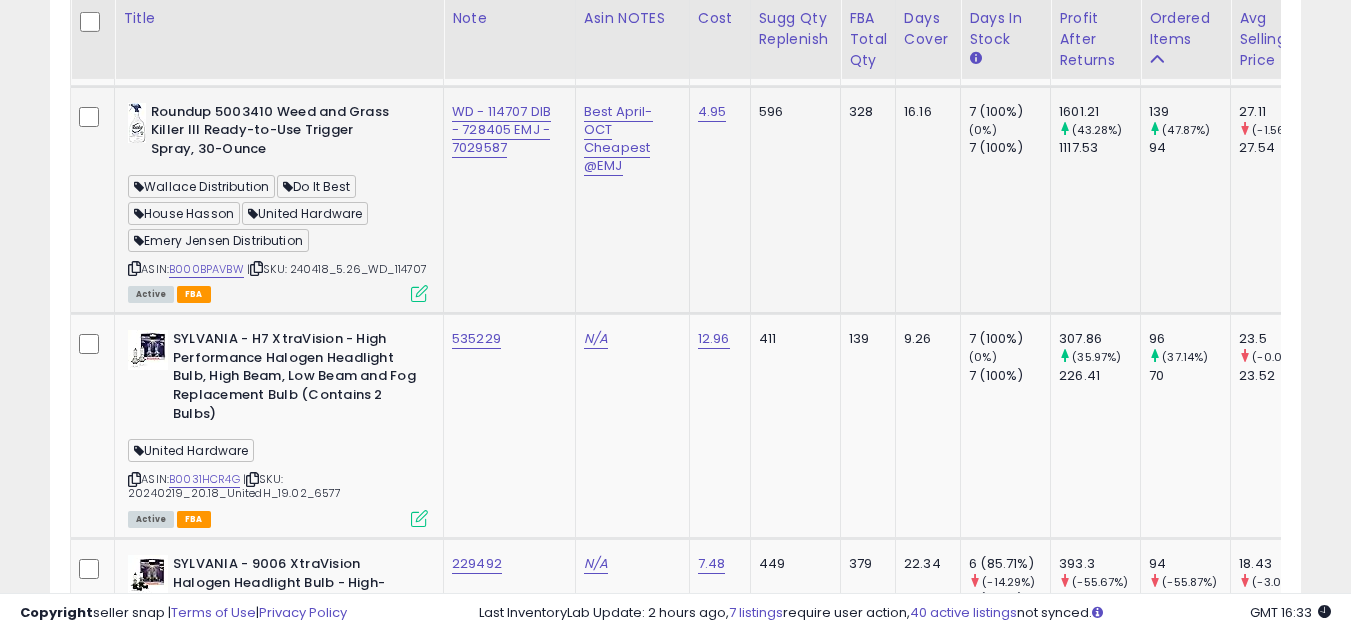 click on "Wallace Distribution" at bounding box center [191, -2] 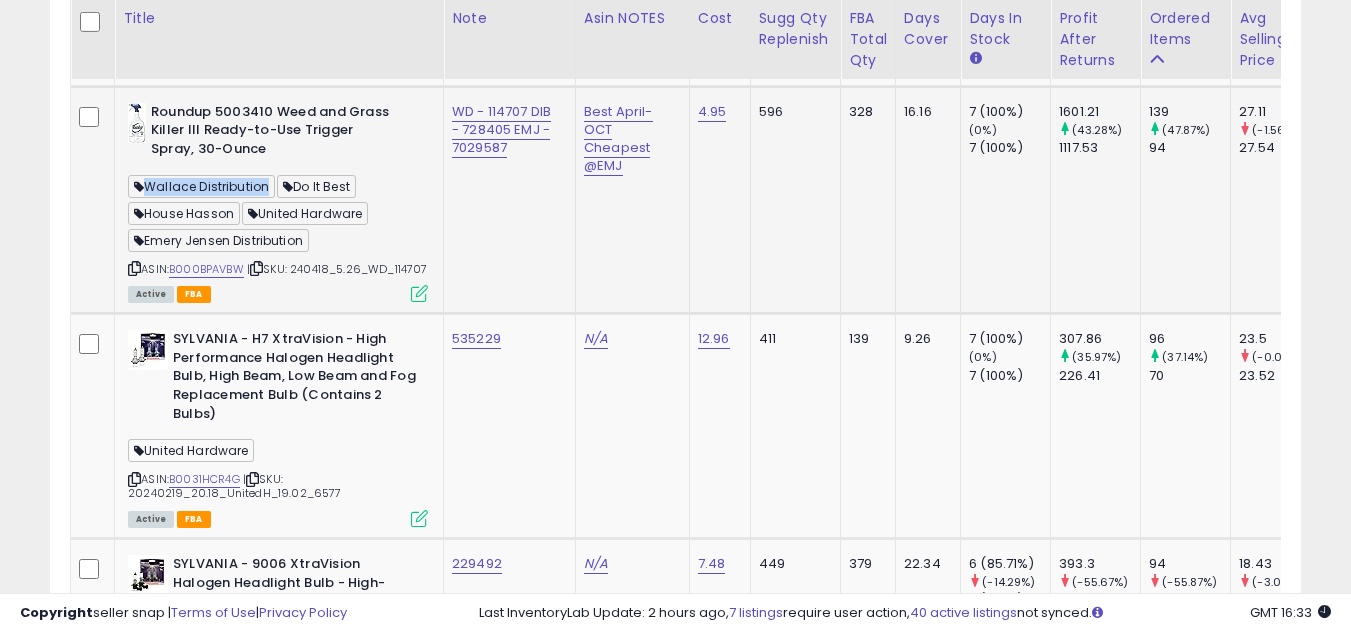 copy on "Wallace Distribution" 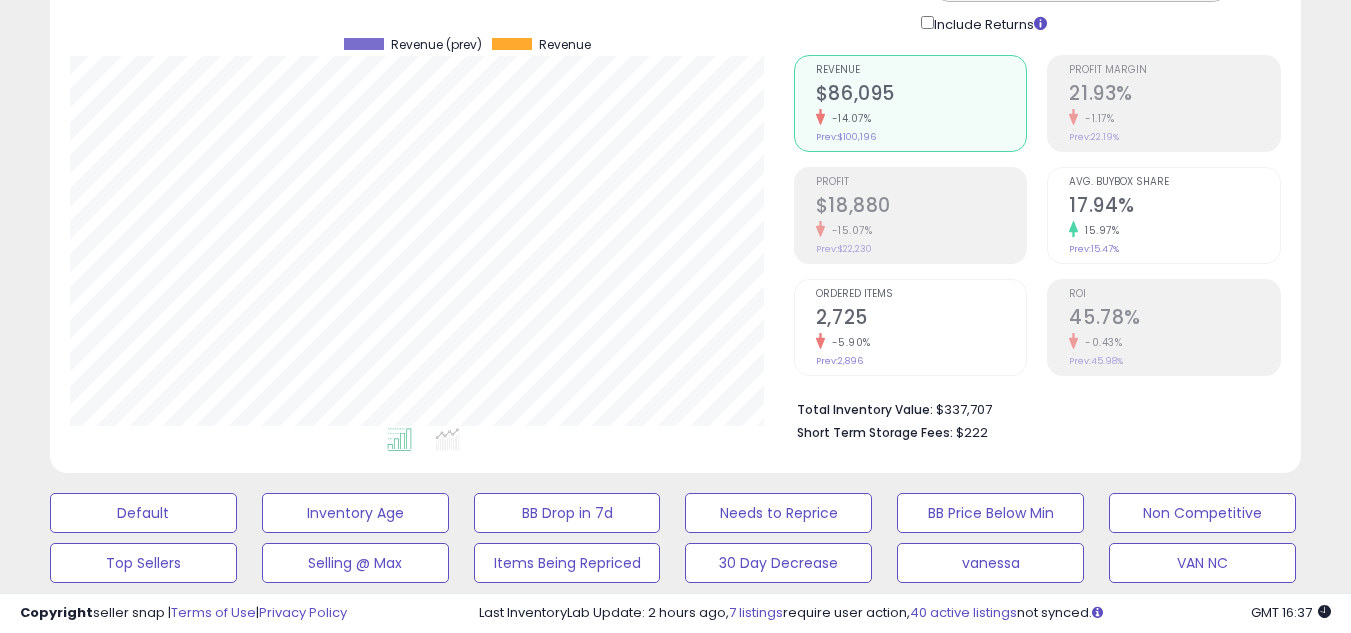 scroll, scrollTop: 637, scrollLeft: 0, axis: vertical 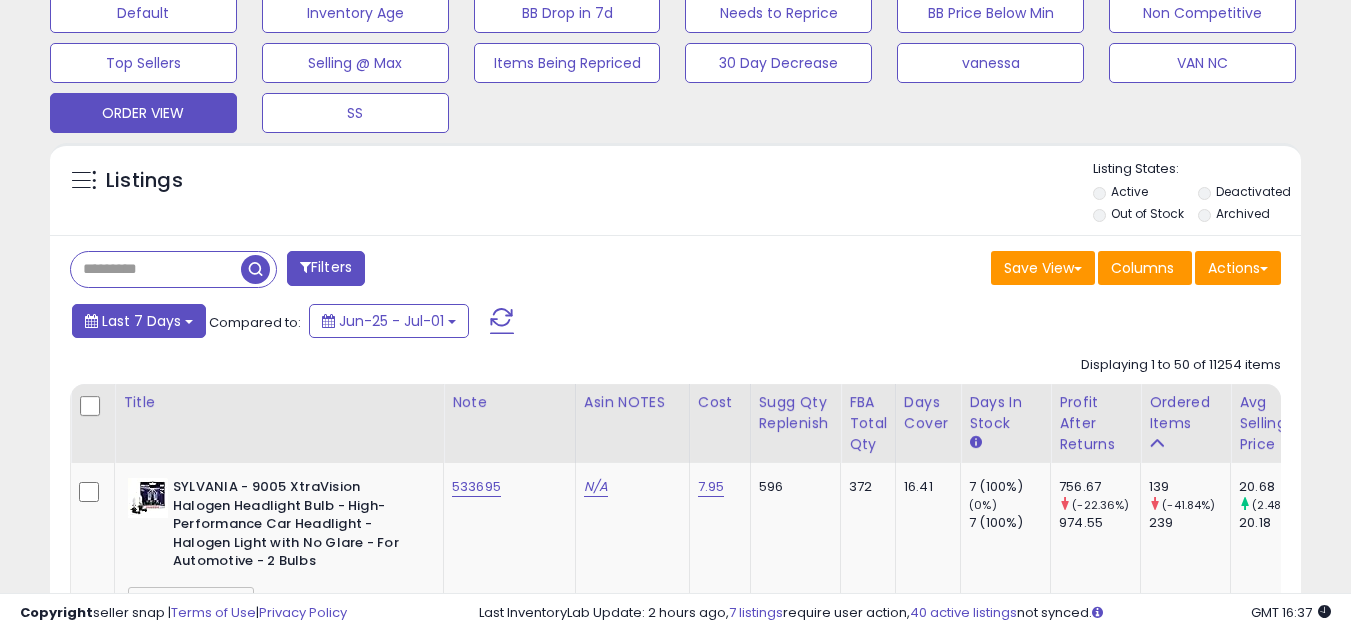 click on "Last 7 Days" at bounding box center [141, 321] 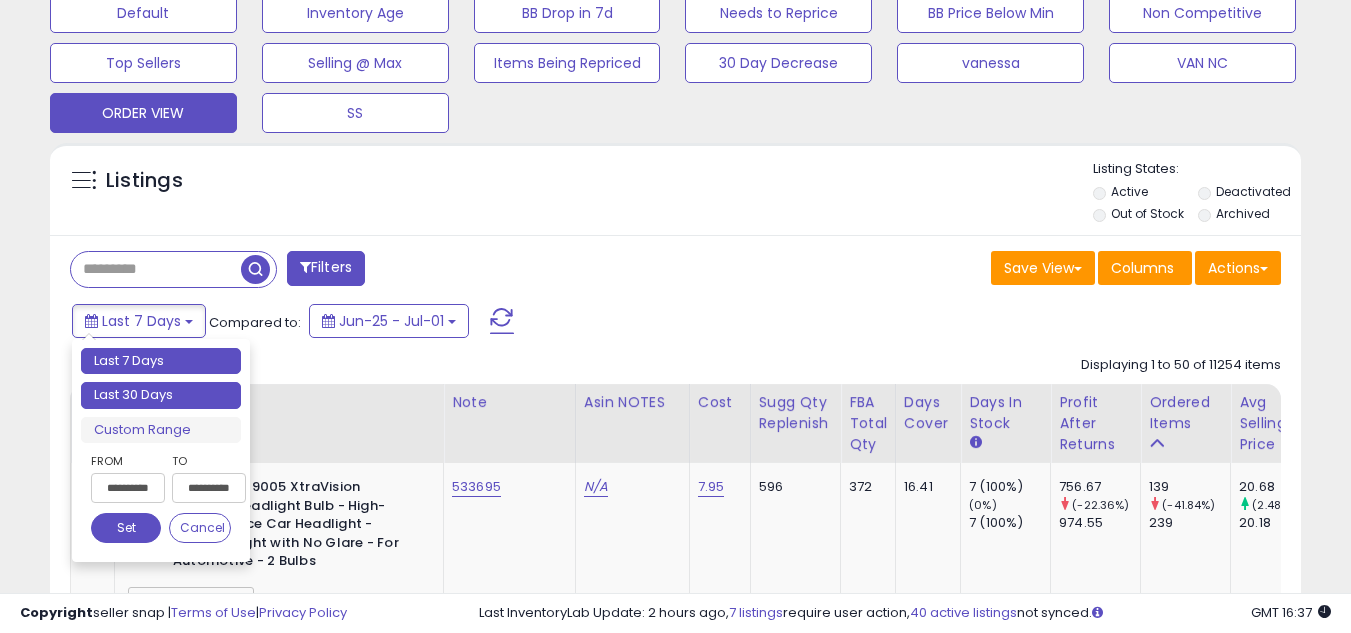 click on "Last 30 Days" at bounding box center [161, 395] 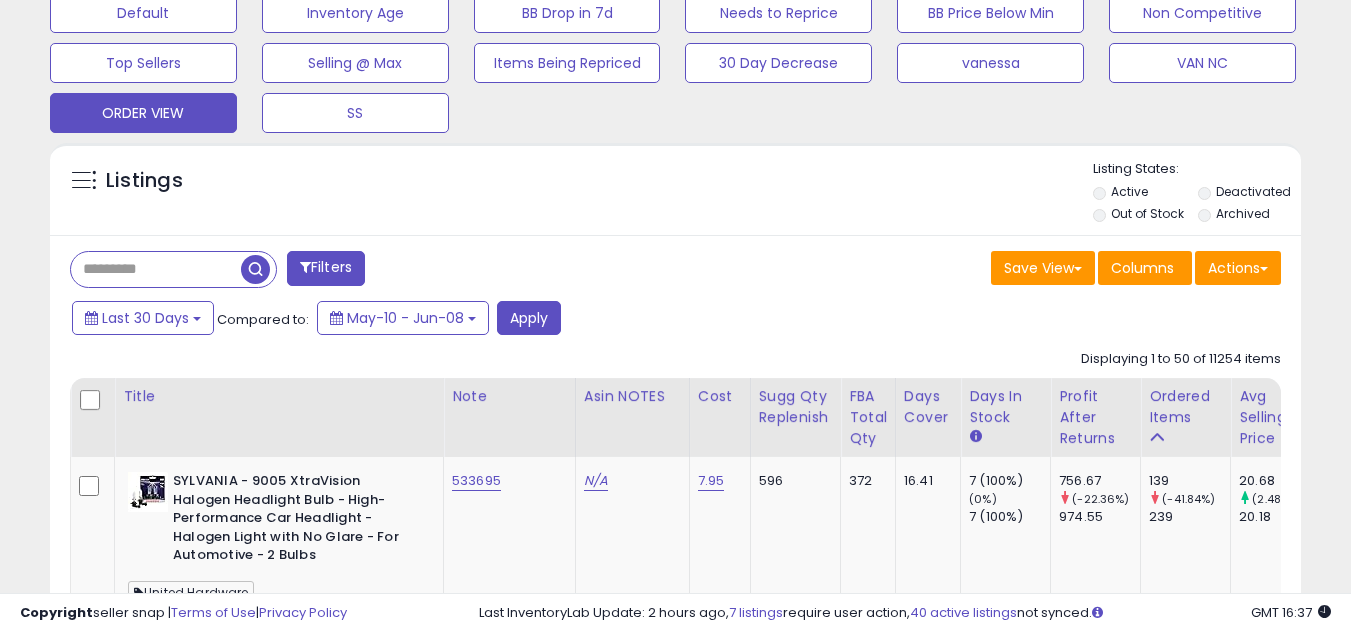 click at bounding box center (156, 269) 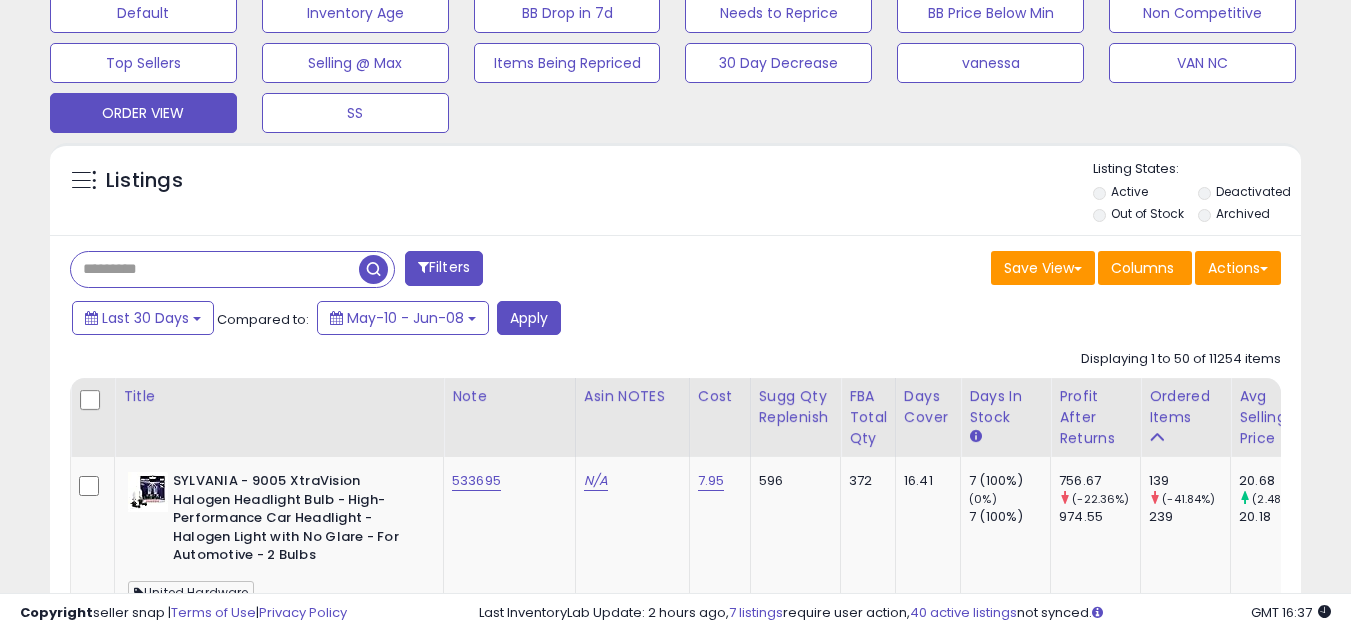 paste on "**********" 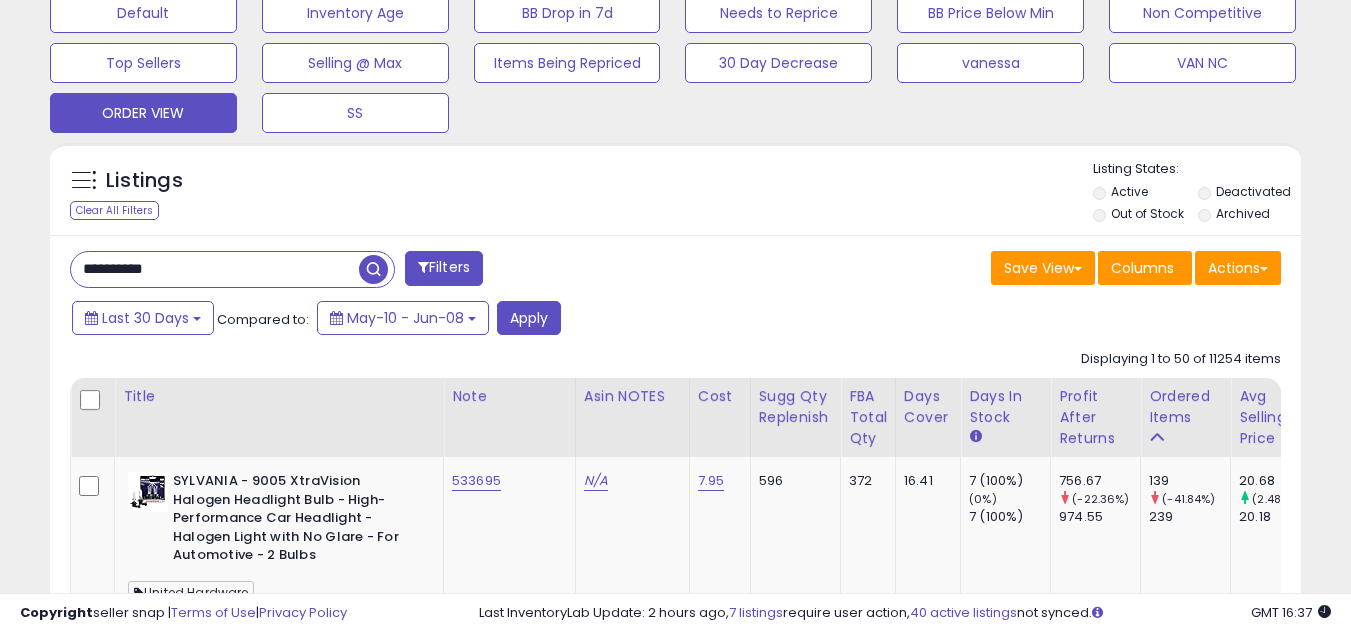 click at bounding box center (373, 269) 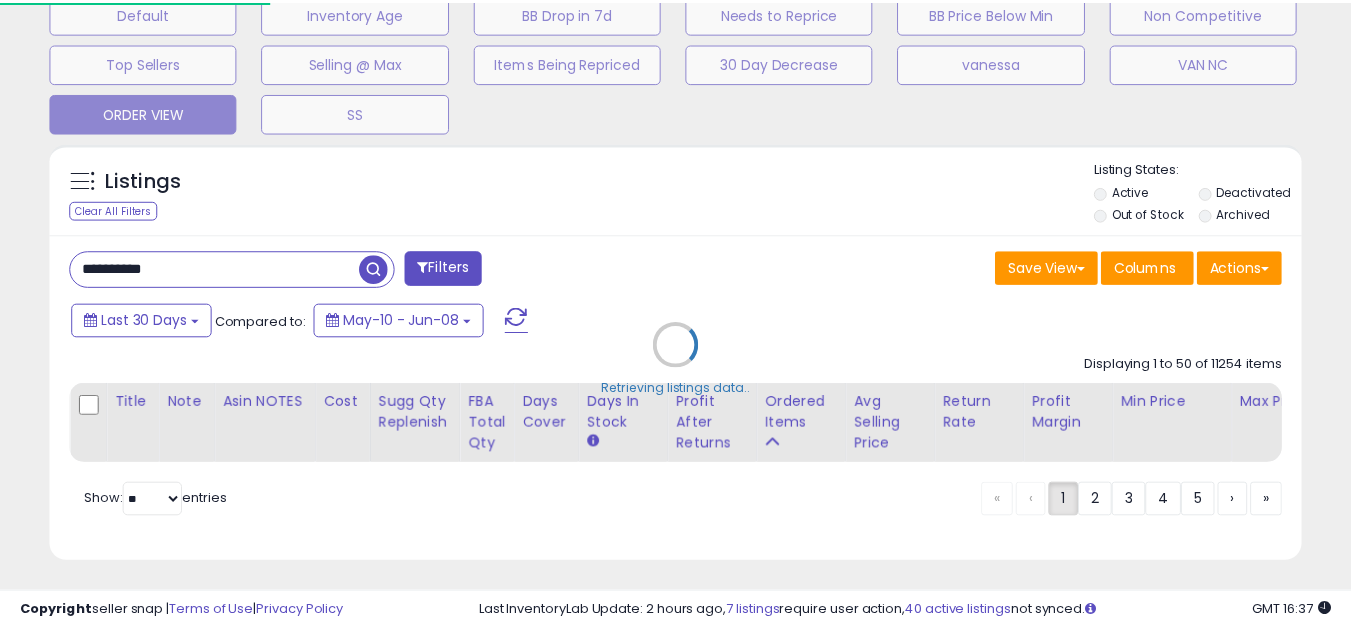 scroll, scrollTop: 999590, scrollLeft: 999267, axis: both 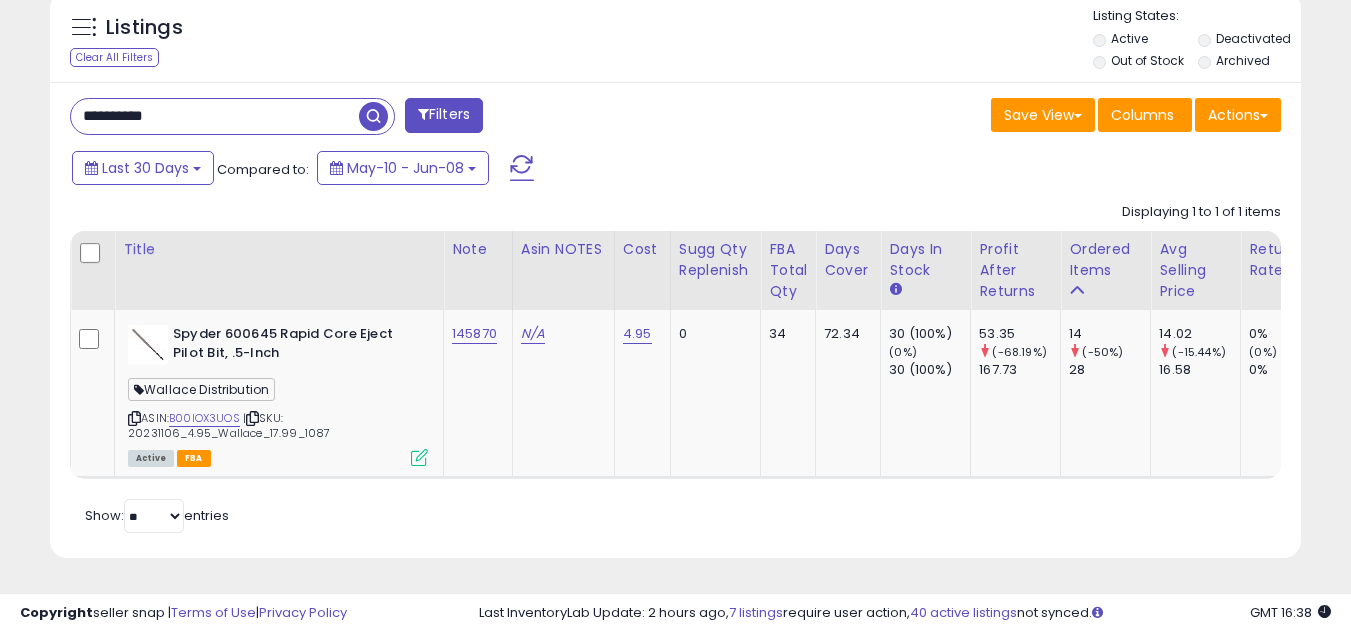 click on "**********" at bounding box center [215, 116] 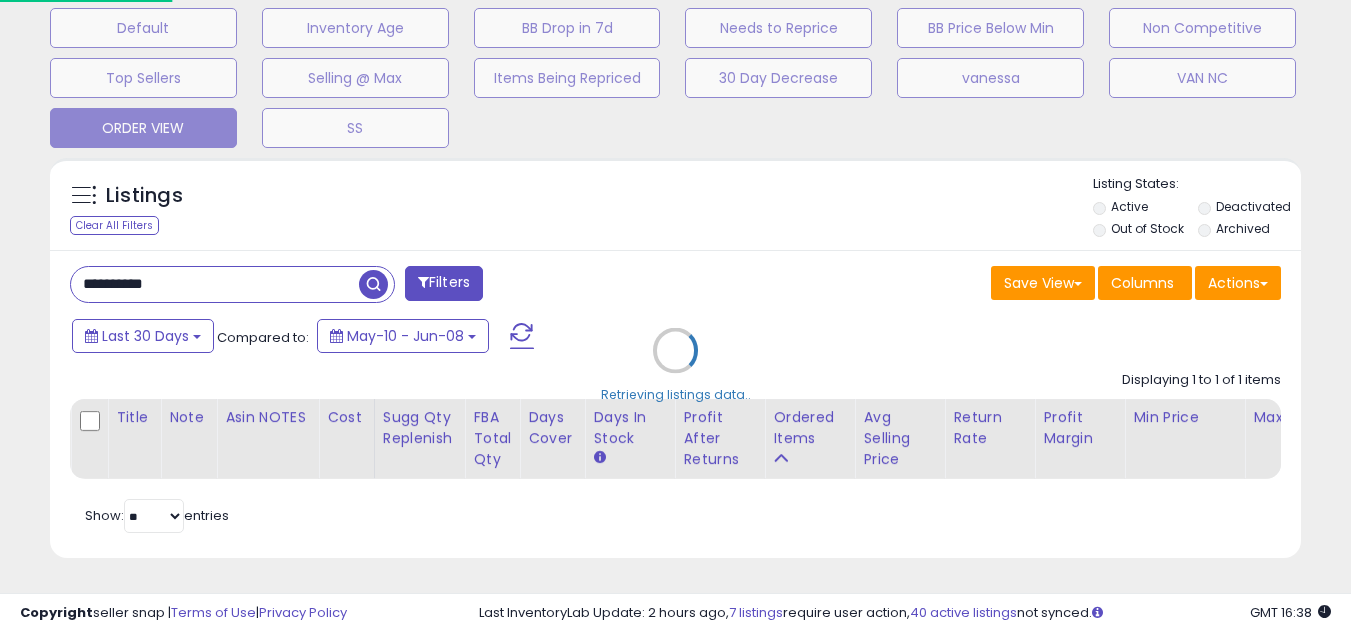 scroll, scrollTop: 999590, scrollLeft: 999267, axis: both 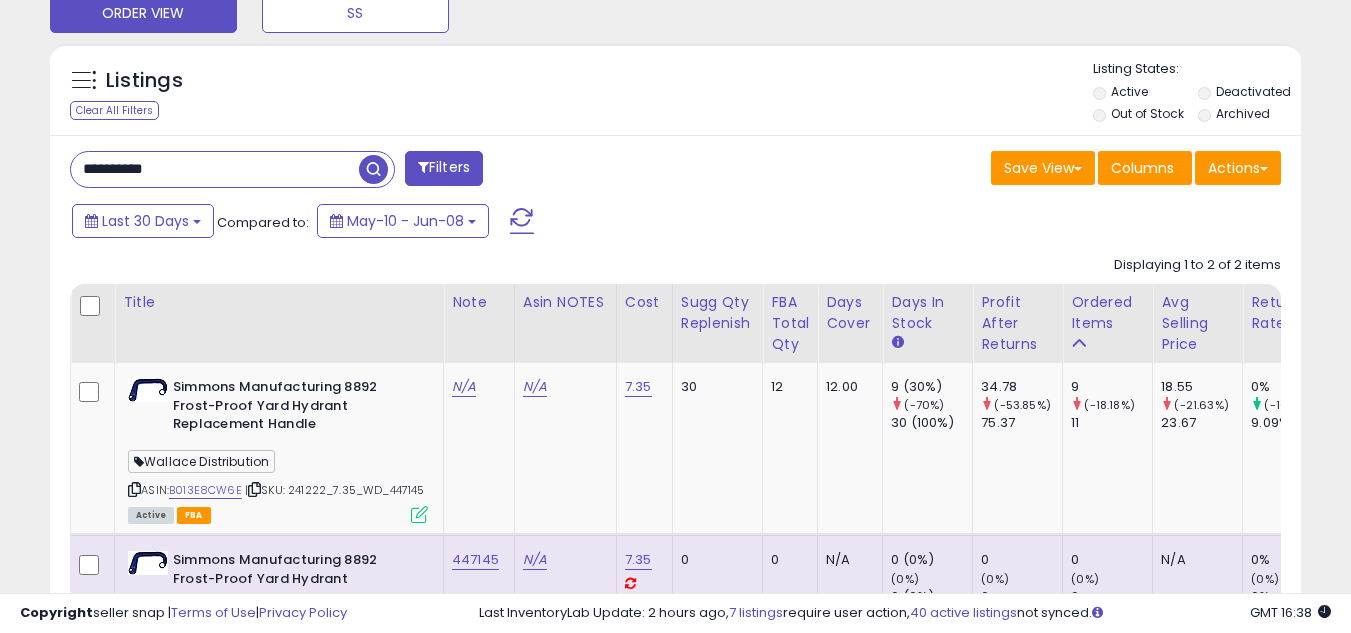 click on "**********" at bounding box center [215, 169] 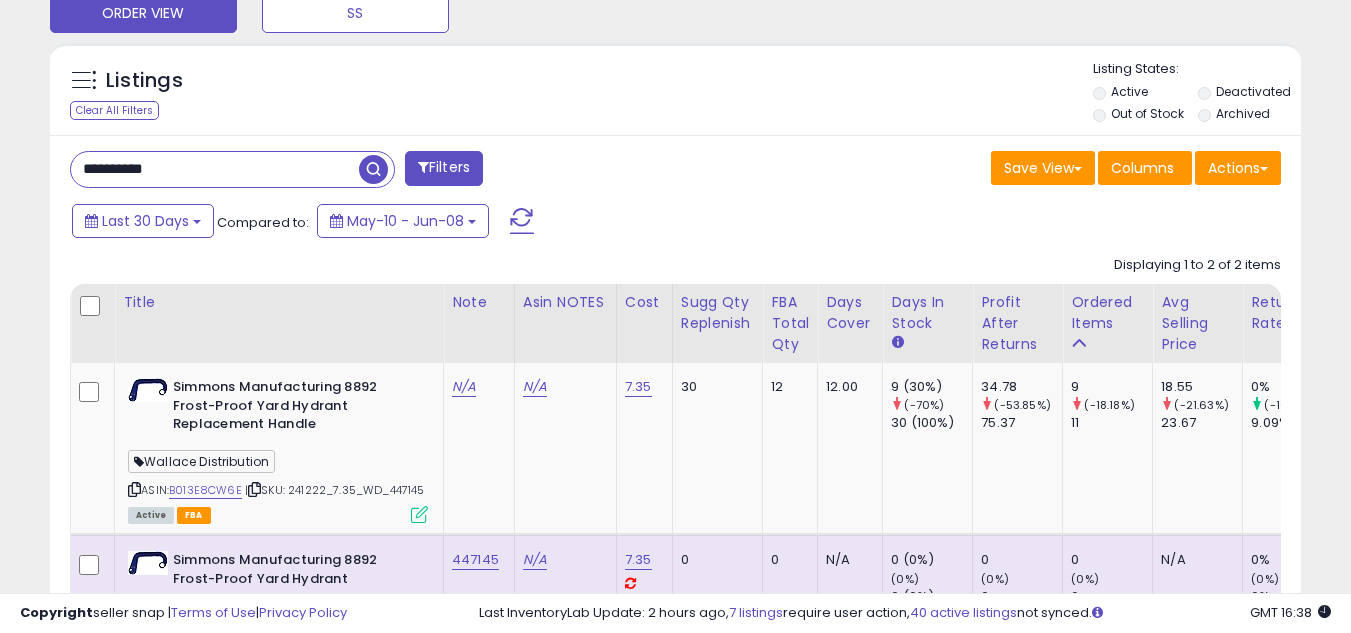 paste 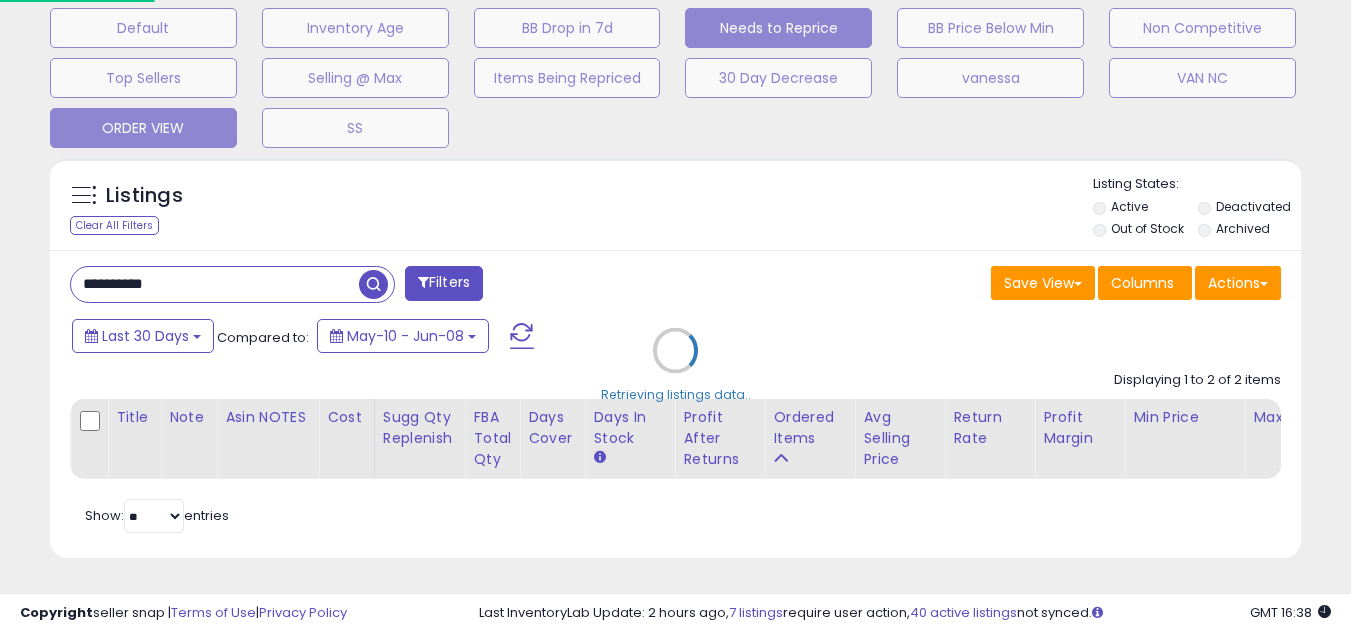 scroll, scrollTop: 999590, scrollLeft: 999267, axis: both 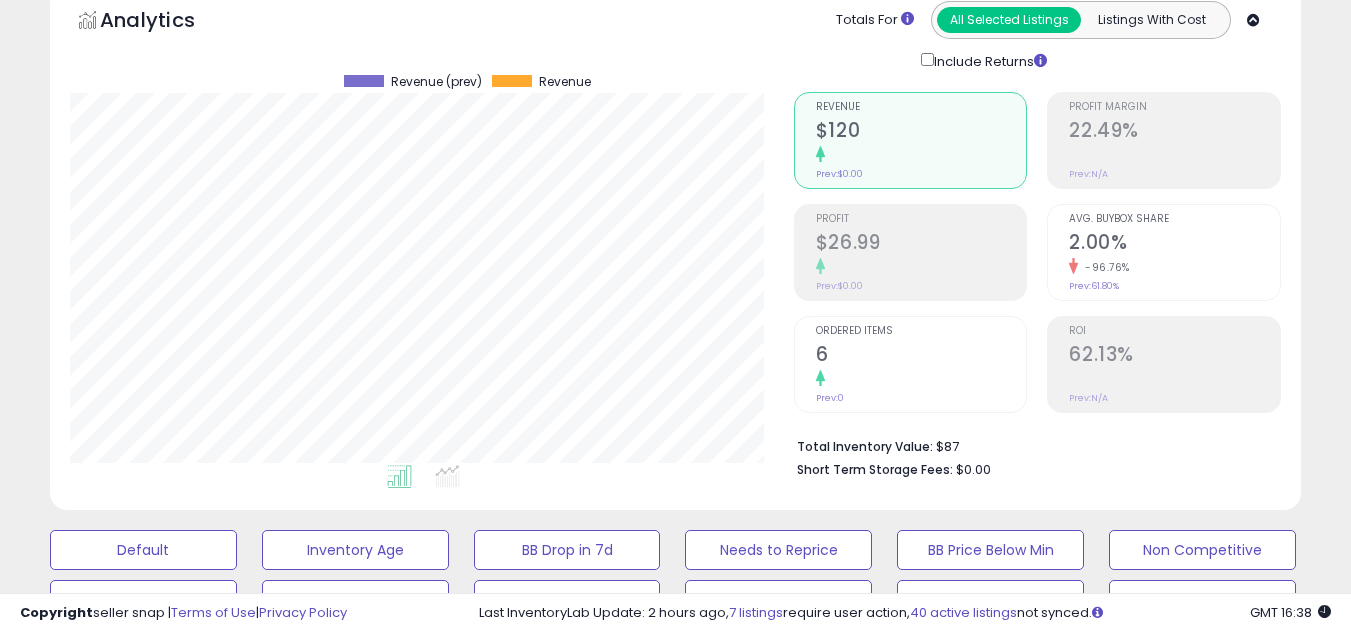 click on "6" at bounding box center (921, 132) 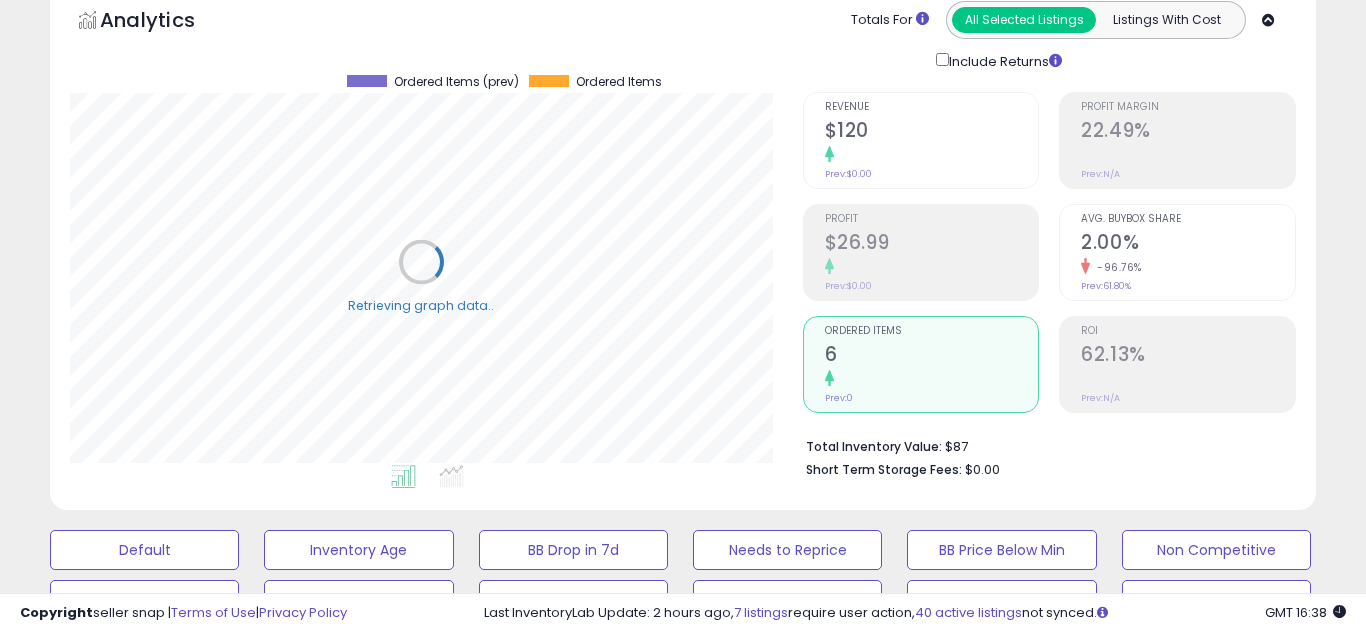 scroll, scrollTop: 999590, scrollLeft: 999267, axis: both 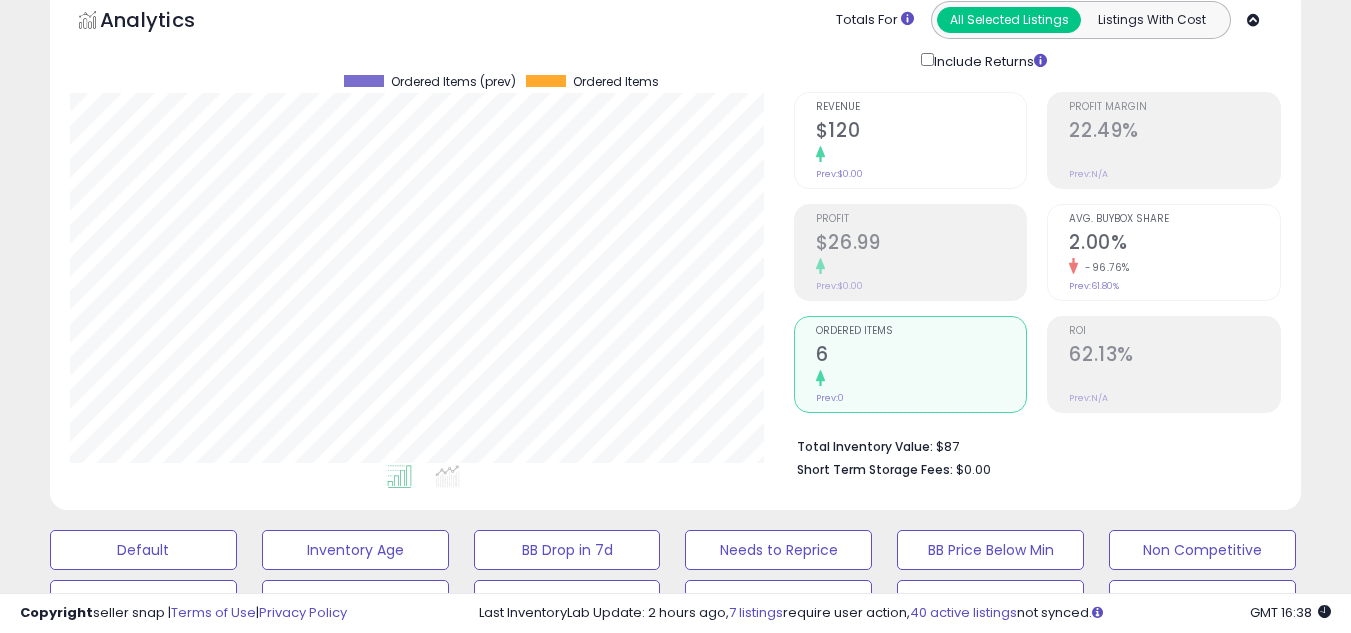 click on "Analytics
Totals For
All Selected Listings
Listings With Cost
Include Returns" at bounding box center (675, 36) 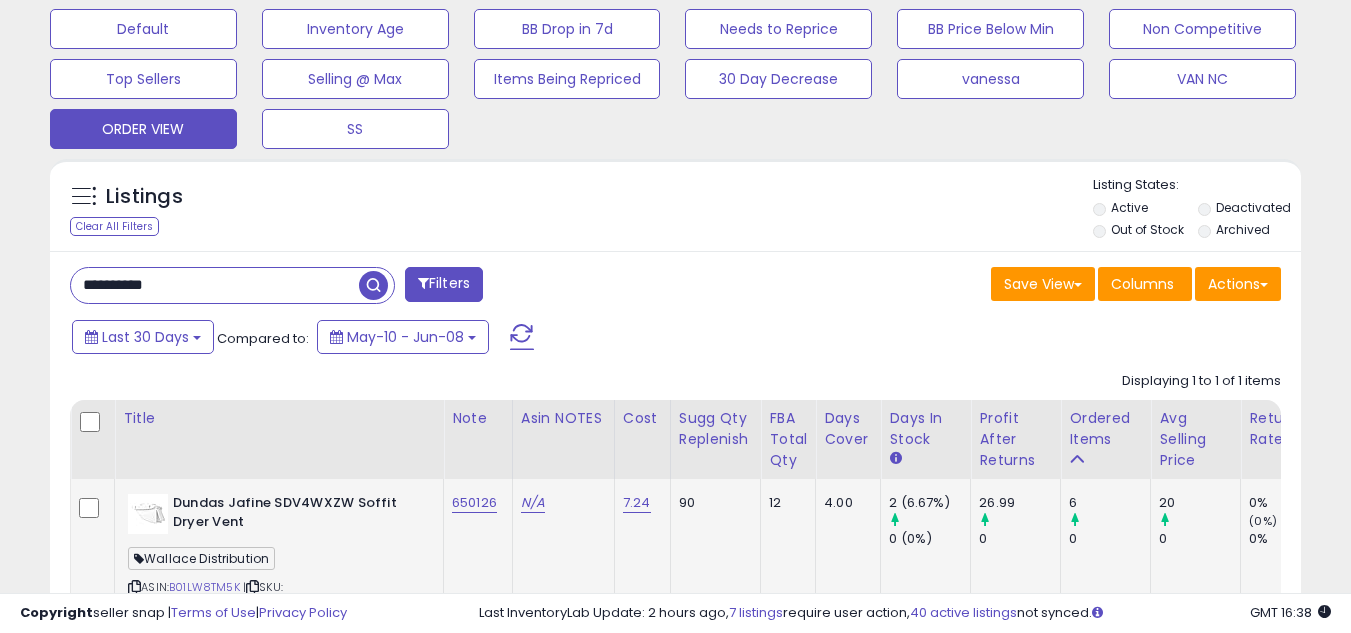 scroll, scrollTop: 800, scrollLeft: 0, axis: vertical 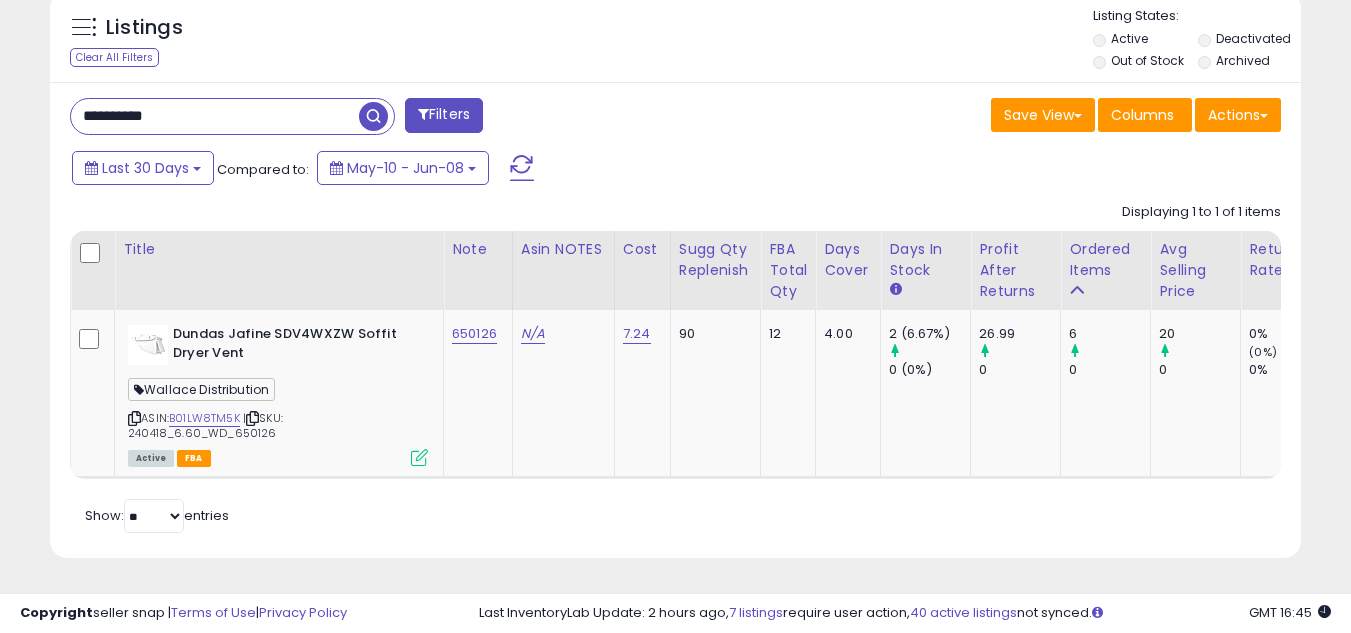 click on "**********" at bounding box center (215, 116) 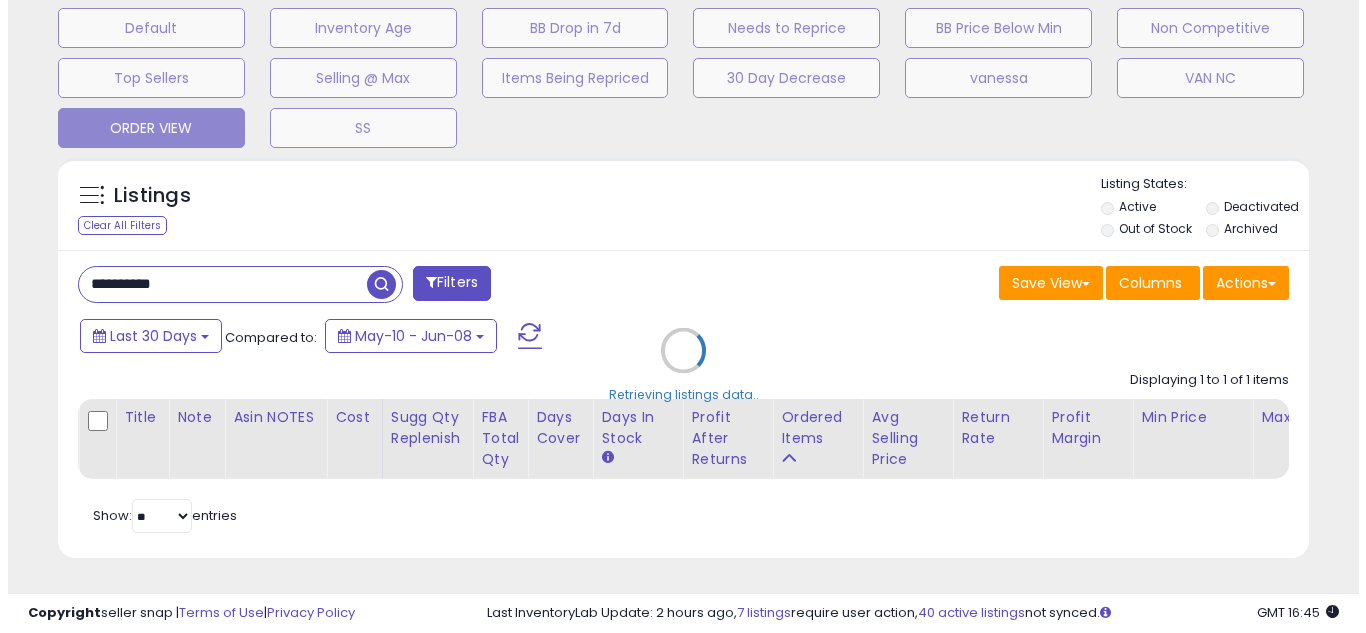 scroll, scrollTop: 637, scrollLeft: 0, axis: vertical 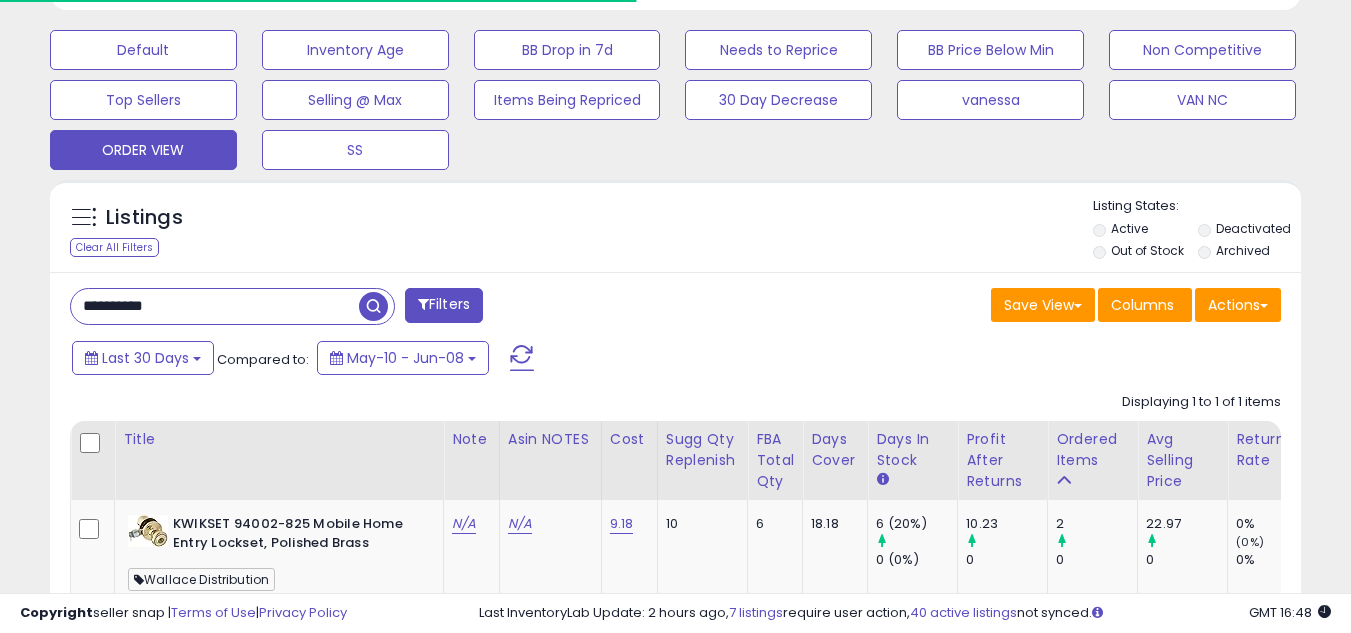 click on "**********" at bounding box center [215, 306] 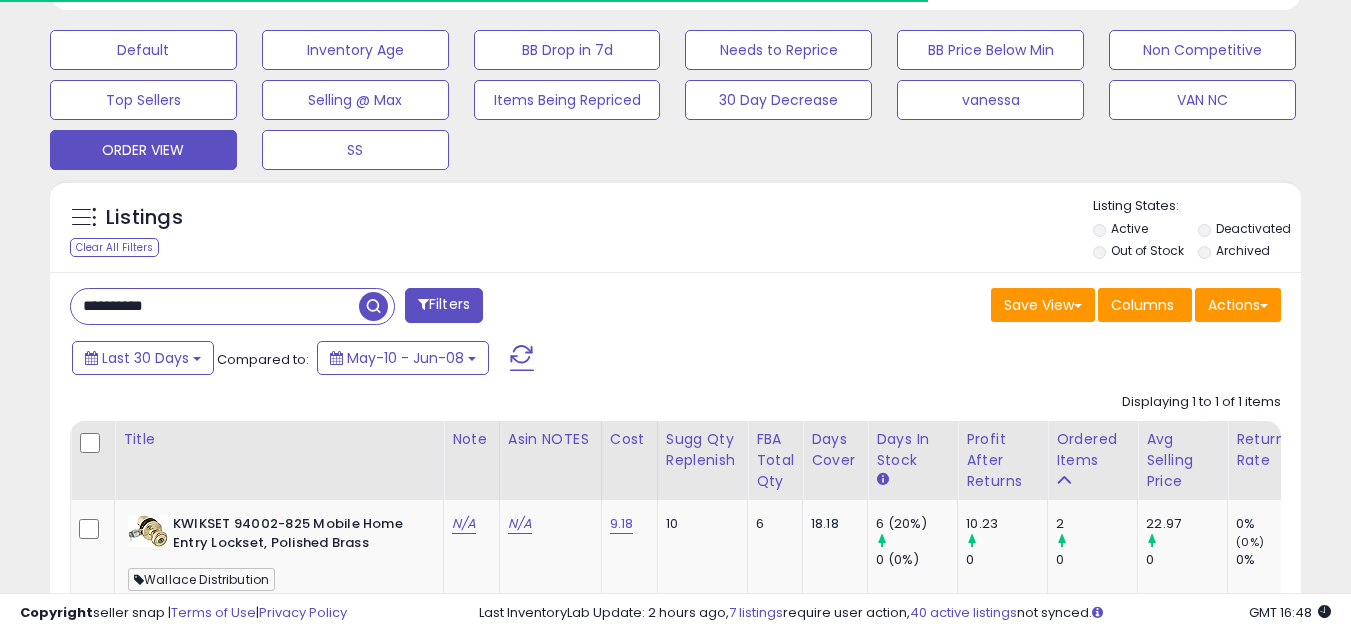 click on "**********" at bounding box center [215, 306] 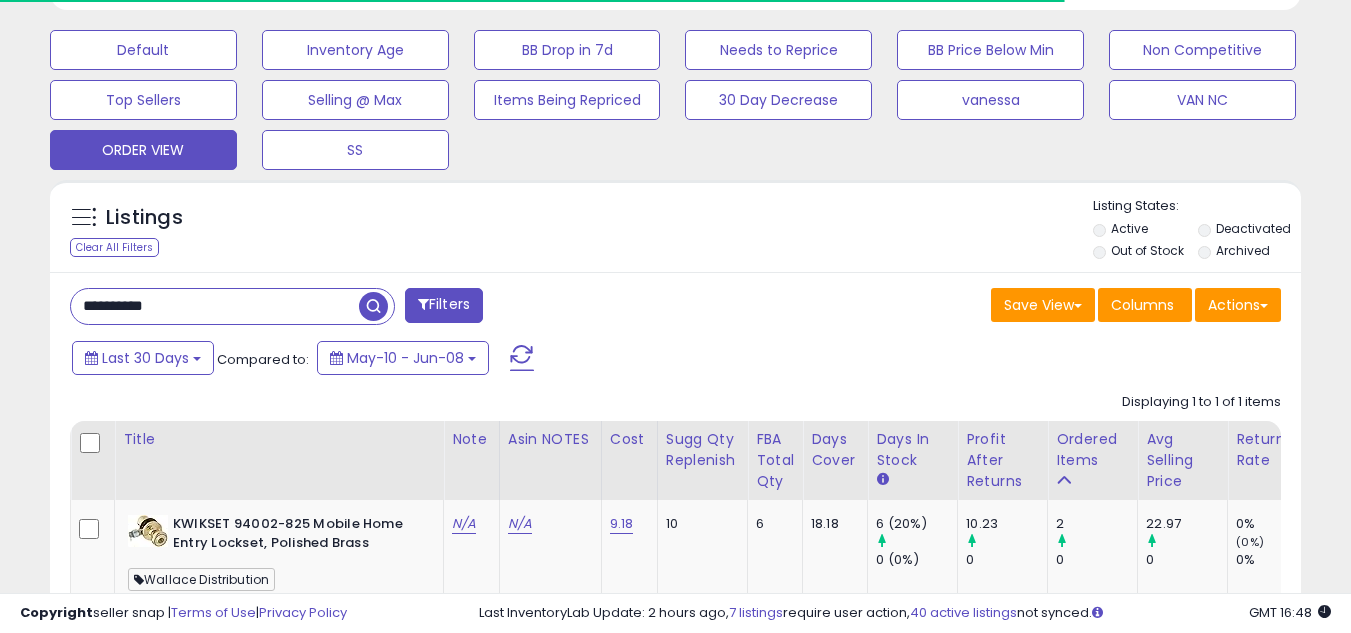 scroll, scrollTop: 999590, scrollLeft: 999267, axis: both 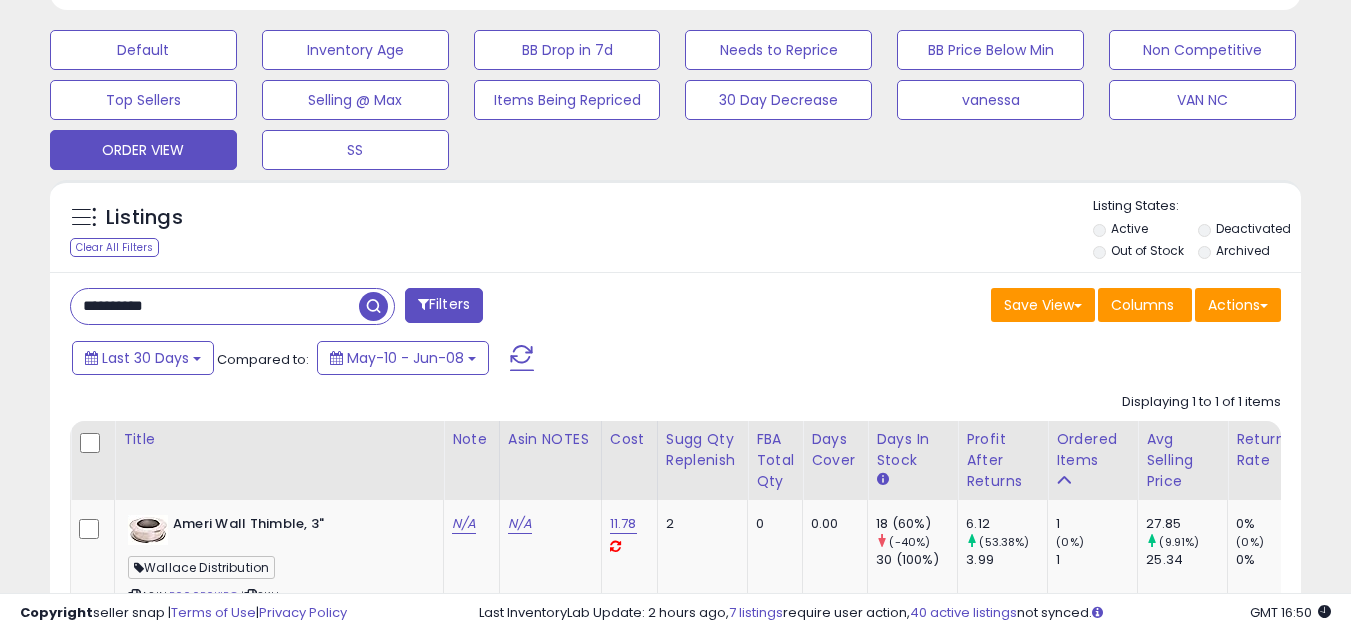 click on "**********" at bounding box center [215, 306] 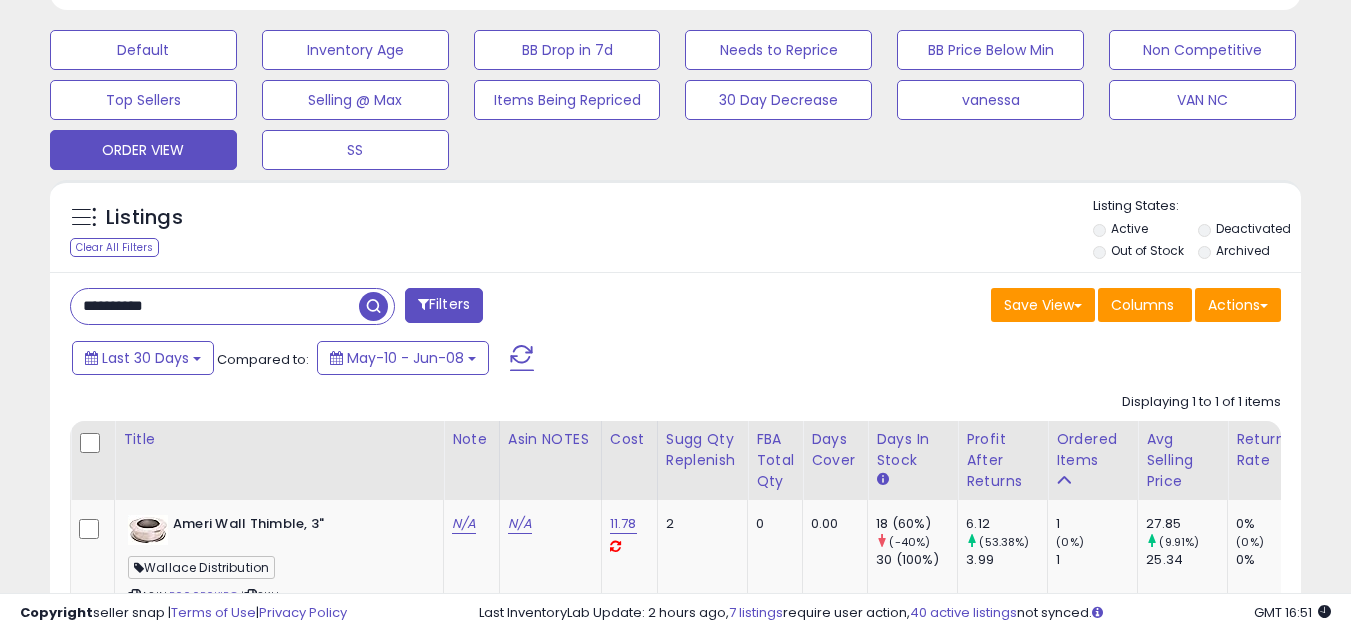 click on "**********" at bounding box center [215, 306] 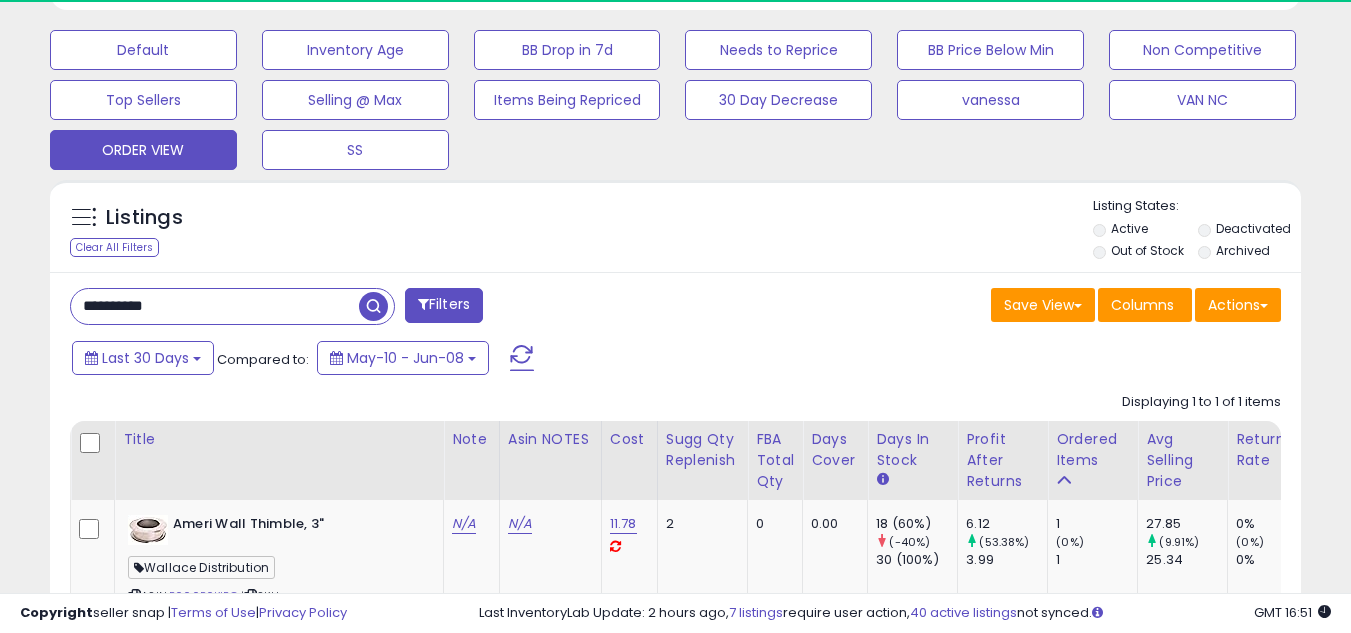 paste 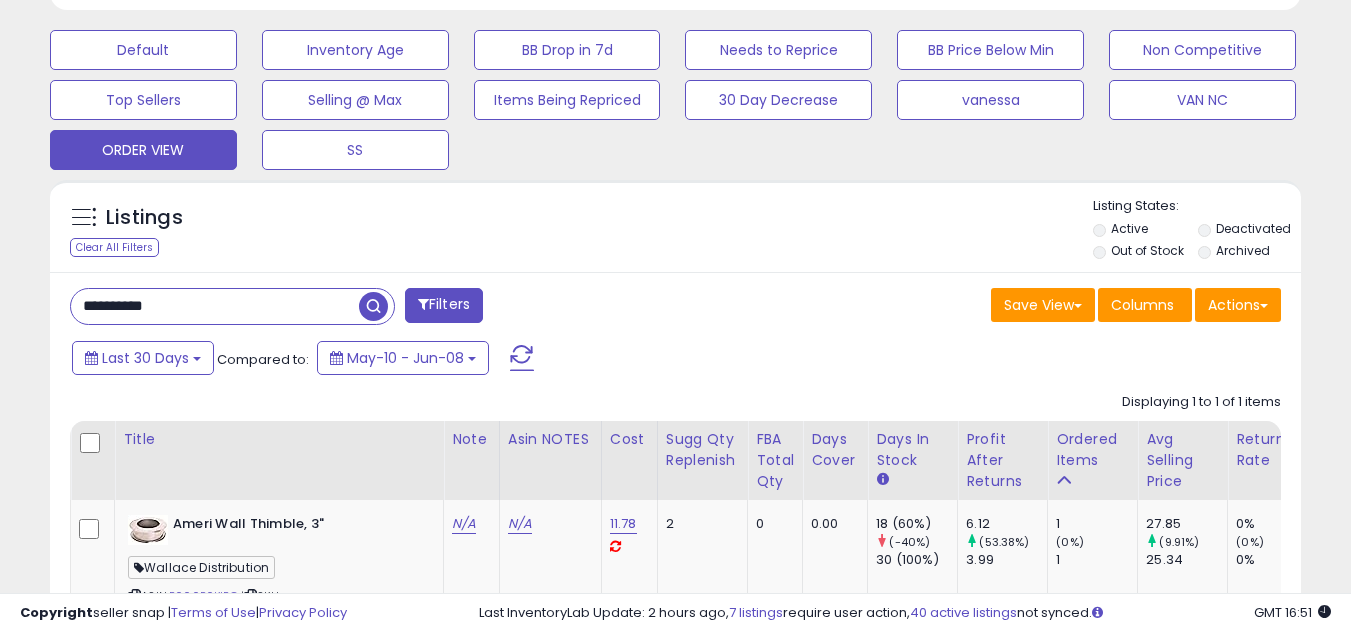 type on "**********" 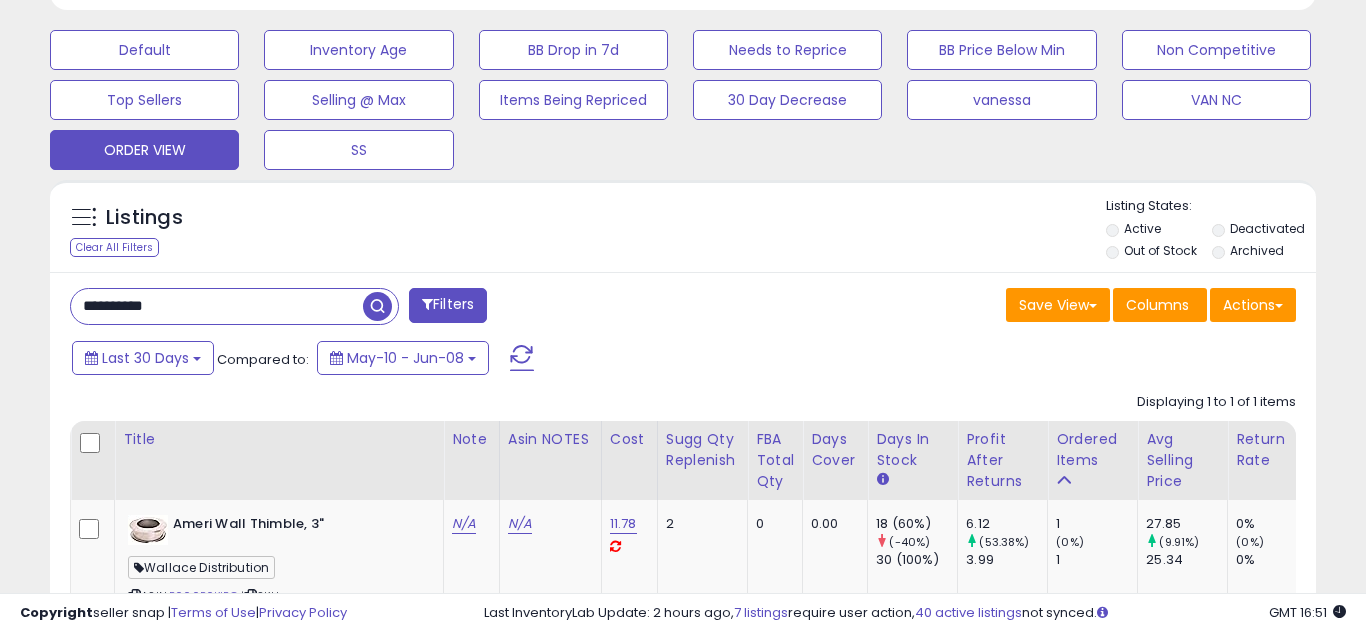 scroll, scrollTop: 999590, scrollLeft: 999267, axis: both 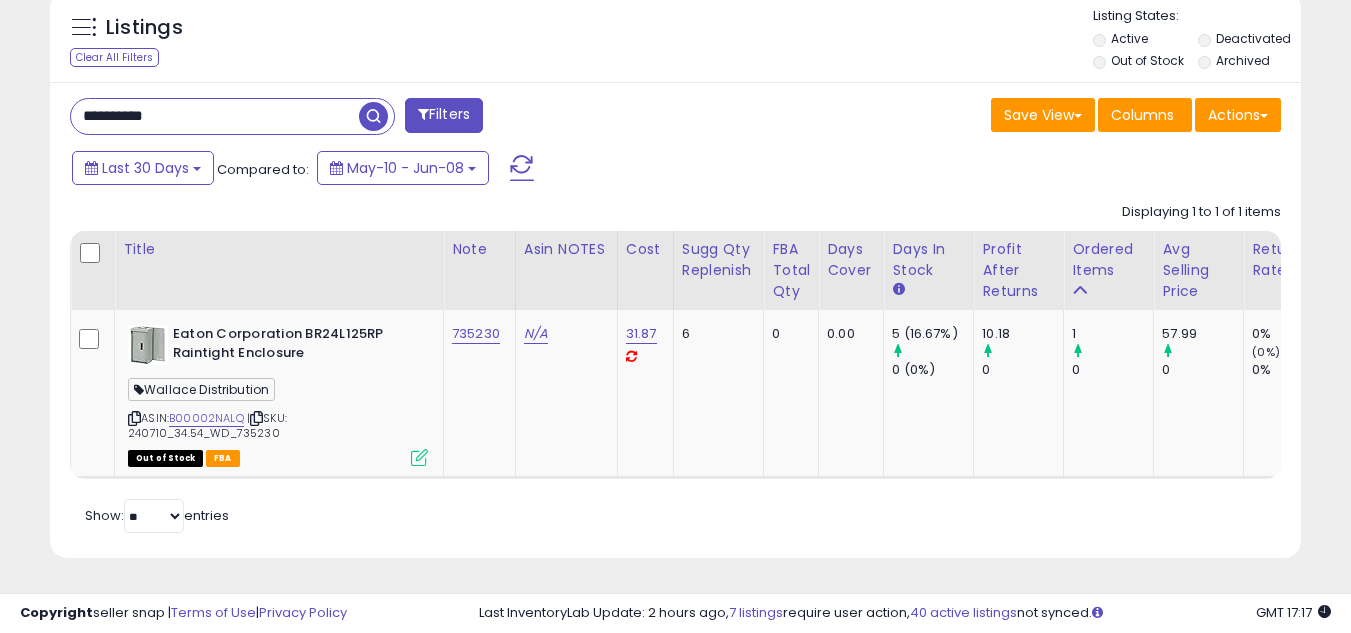 type 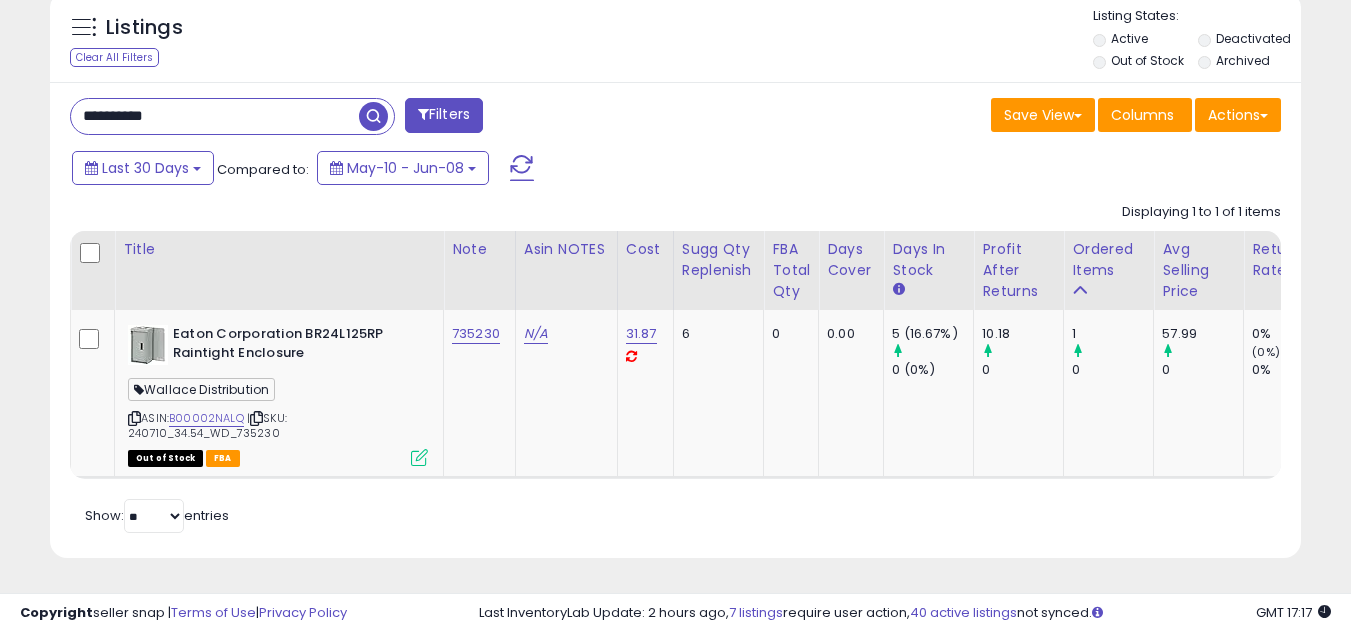 click on "**********" at bounding box center [215, 116] 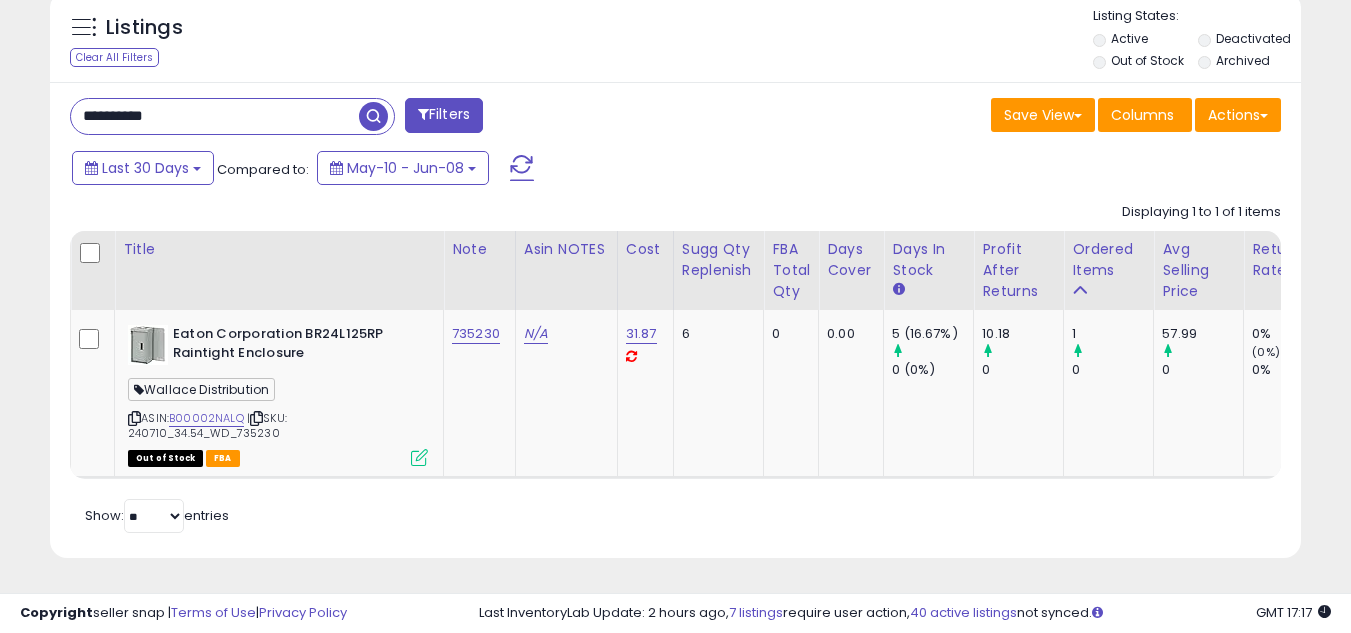 paste 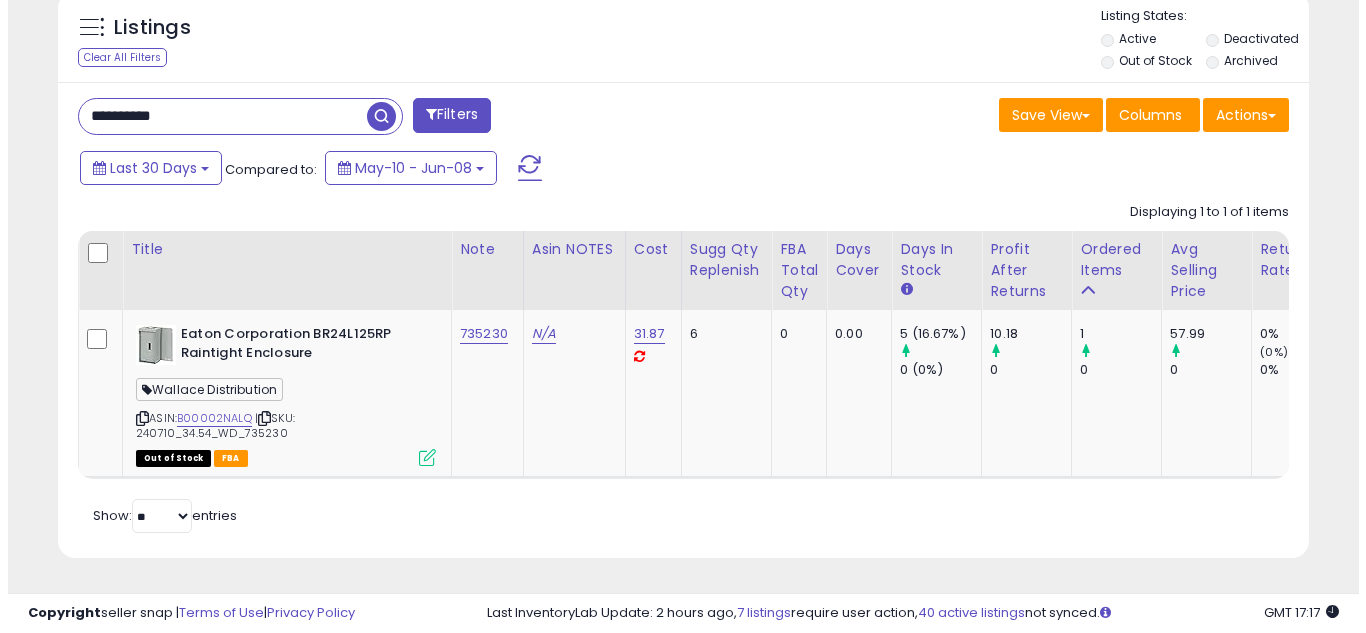scroll, scrollTop: 637, scrollLeft: 0, axis: vertical 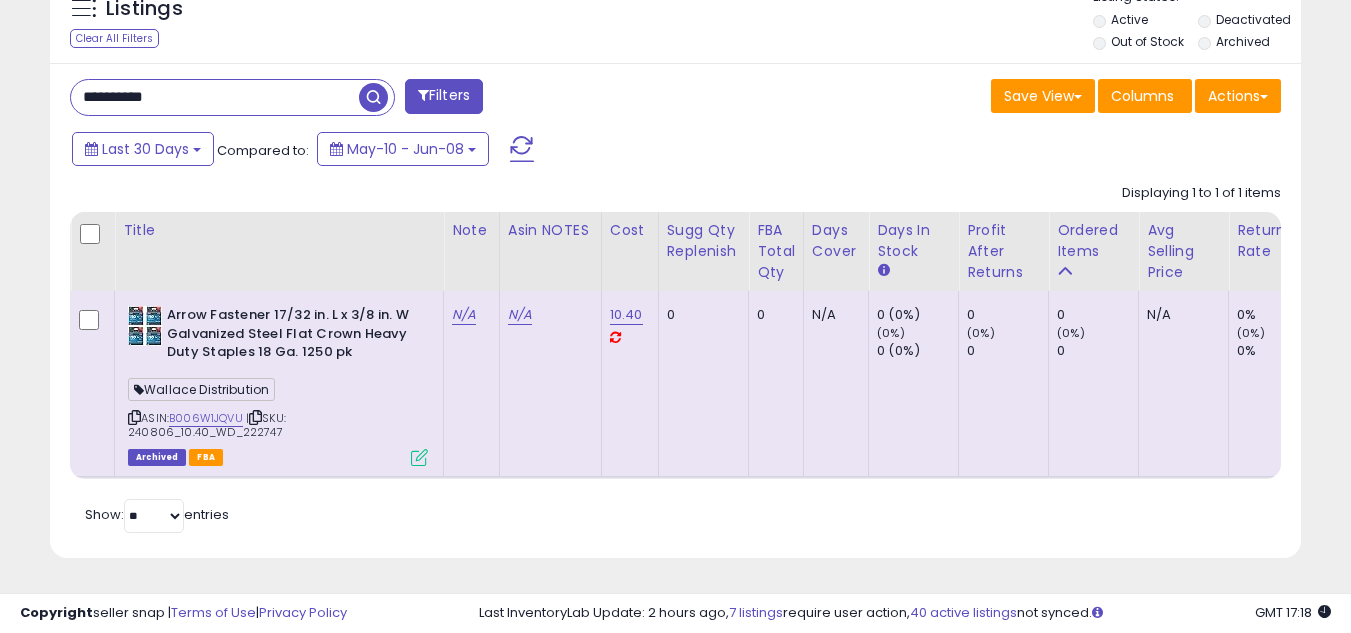 click on "**********" at bounding box center [215, 97] 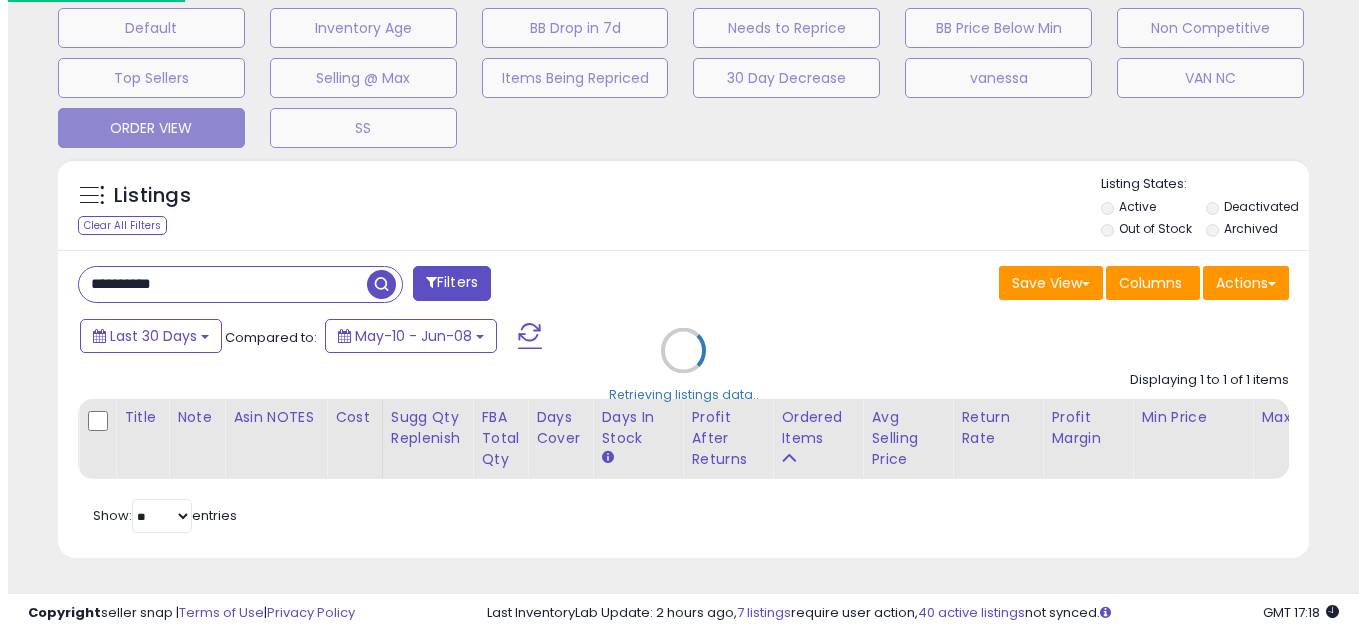 scroll, scrollTop: 637, scrollLeft: 0, axis: vertical 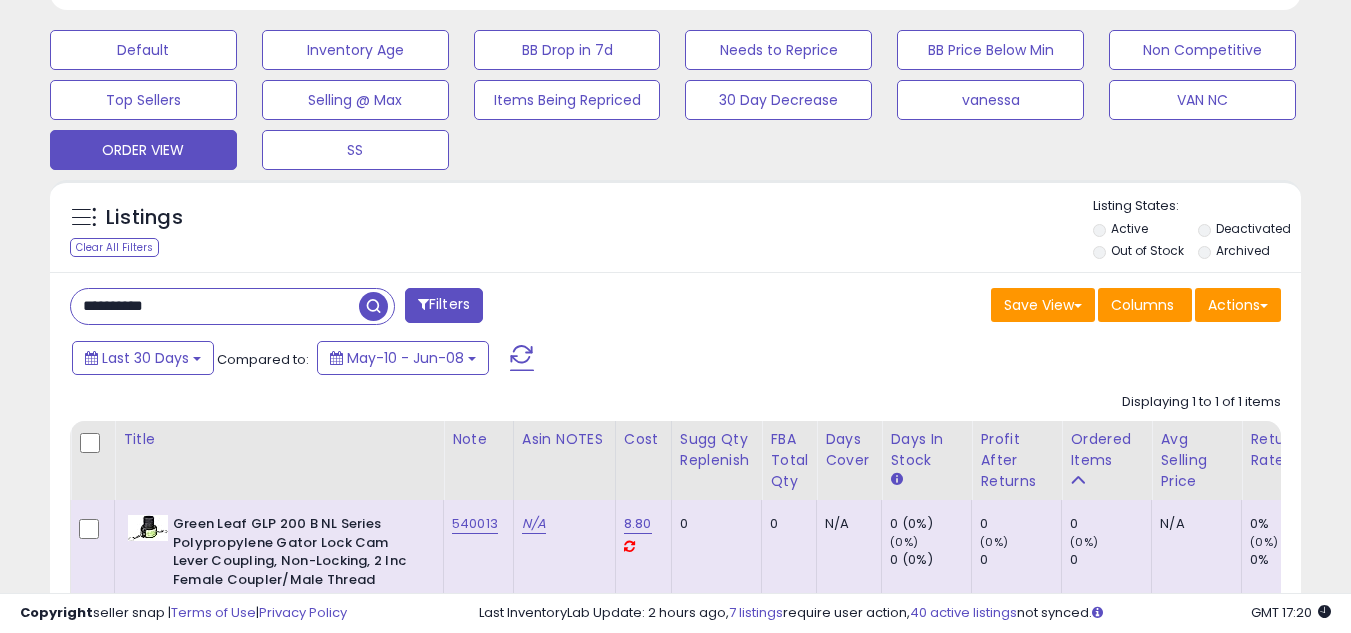 click on "**********" at bounding box center [215, 306] 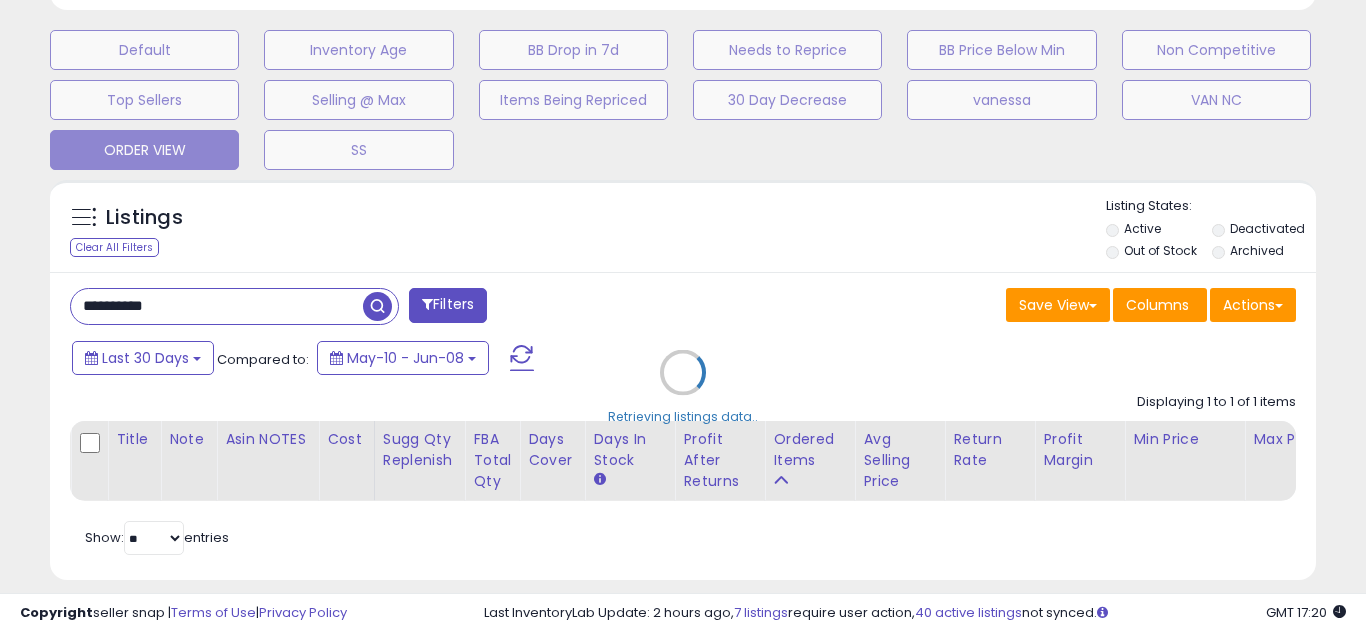 scroll, scrollTop: 999590, scrollLeft: 999267, axis: both 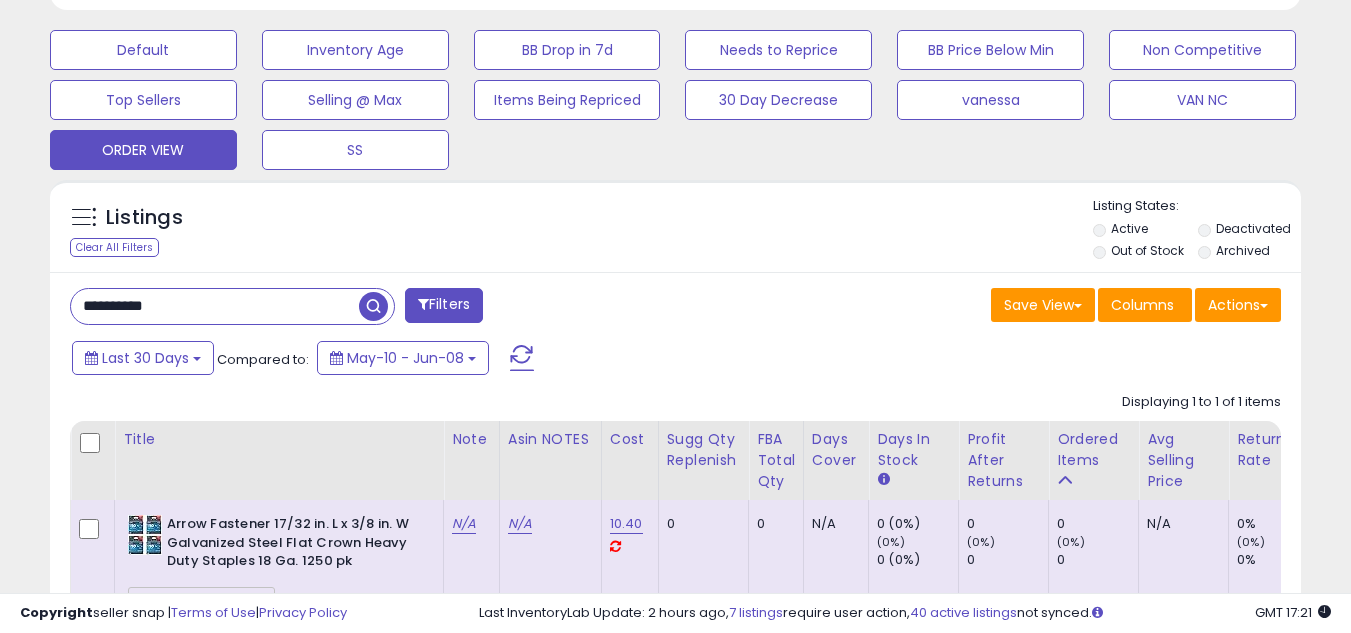 click on "**********" at bounding box center [215, 306] 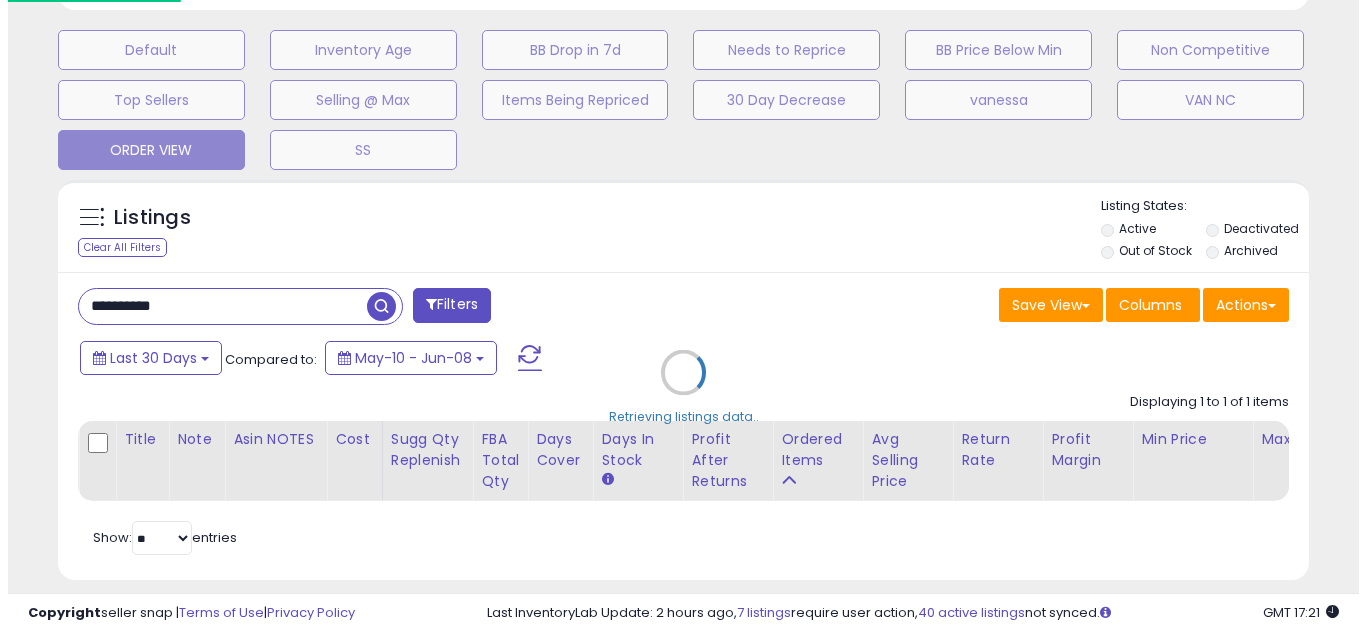 scroll, scrollTop: 999590, scrollLeft: 999267, axis: both 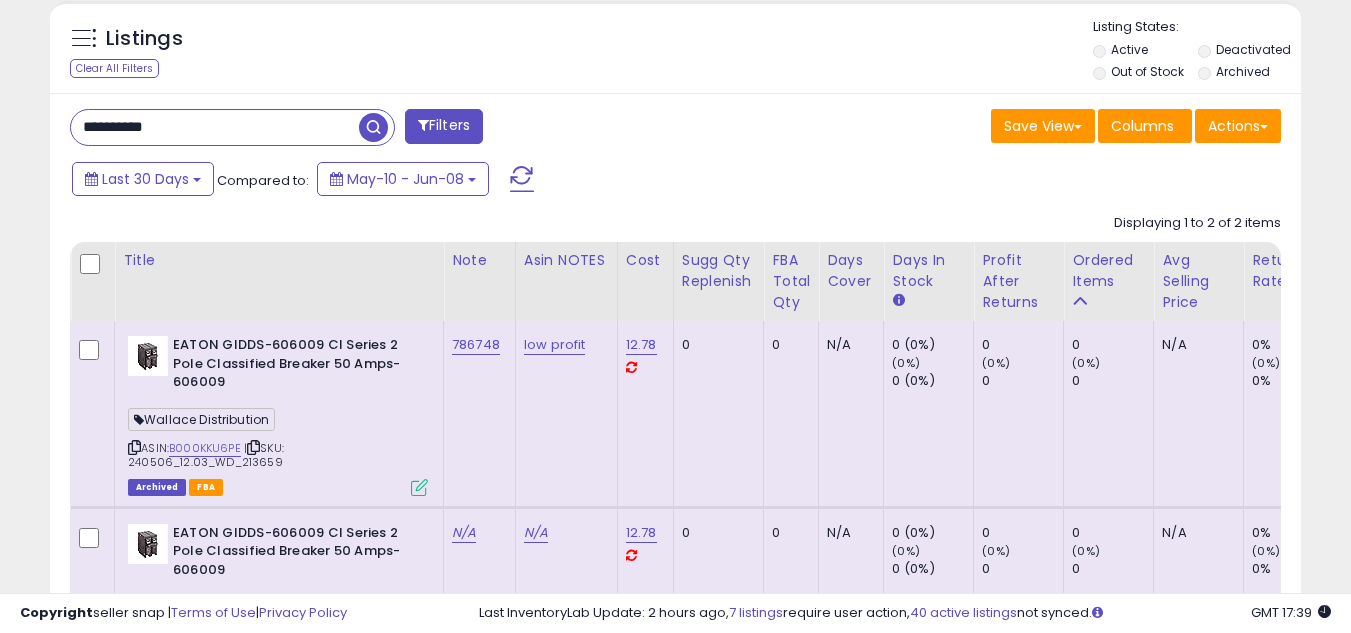 click on "**********" at bounding box center [215, 127] 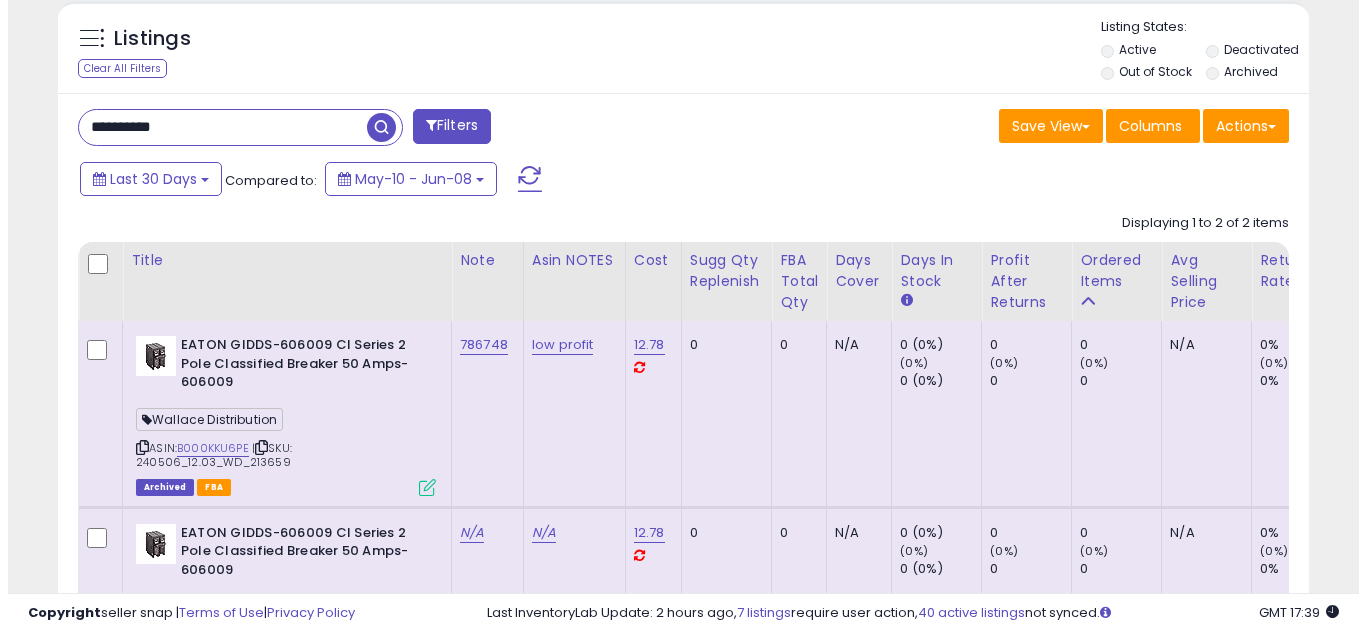scroll, scrollTop: 637, scrollLeft: 0, axis: vertical 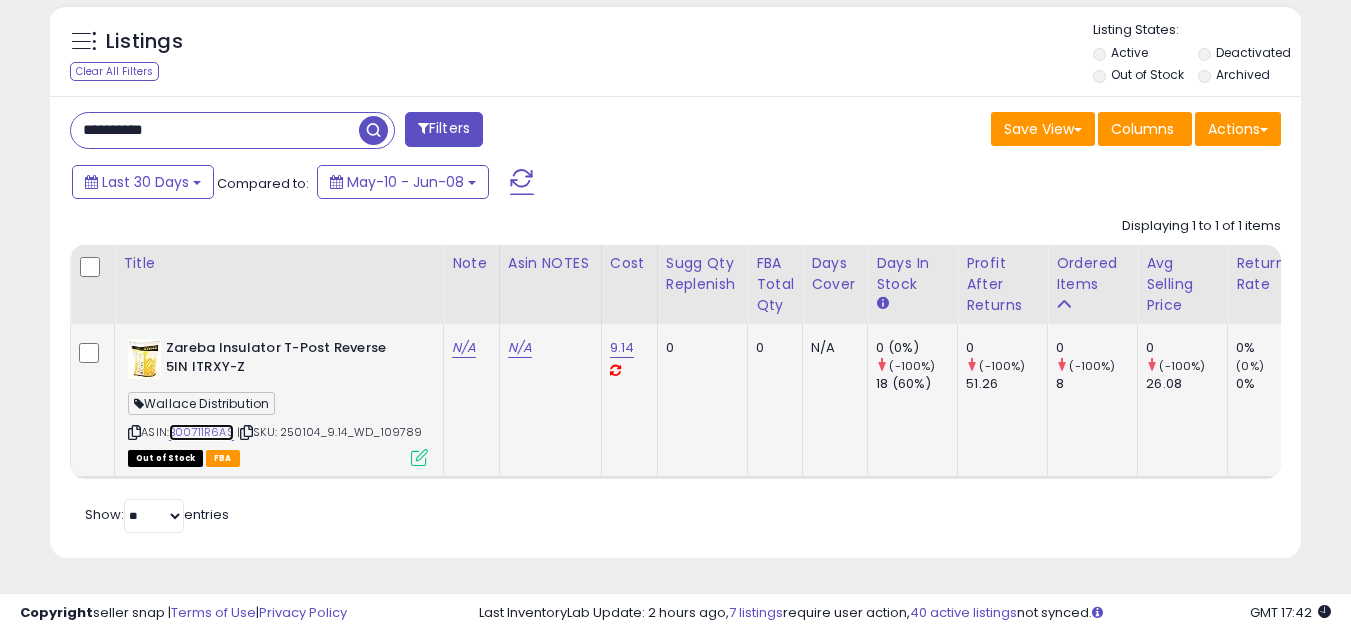 click on "B00711R6AS" at bounding box center [201, 432] 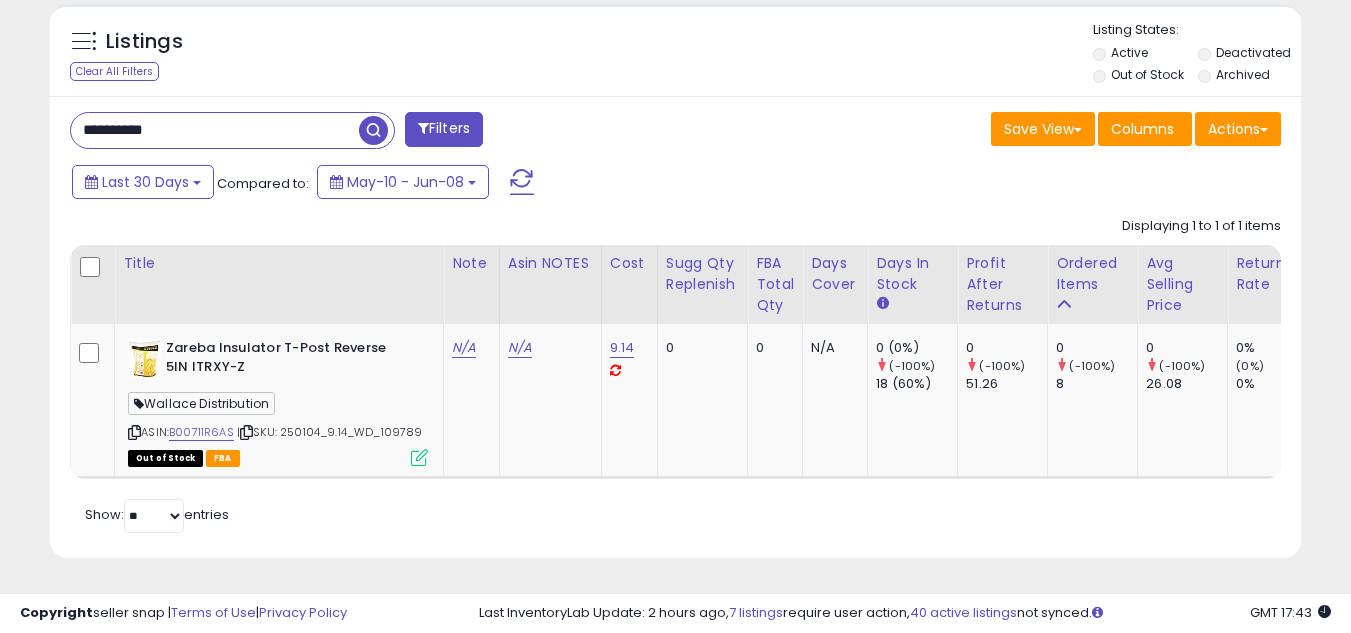 click on "**********" at bounding box center (215, 130) 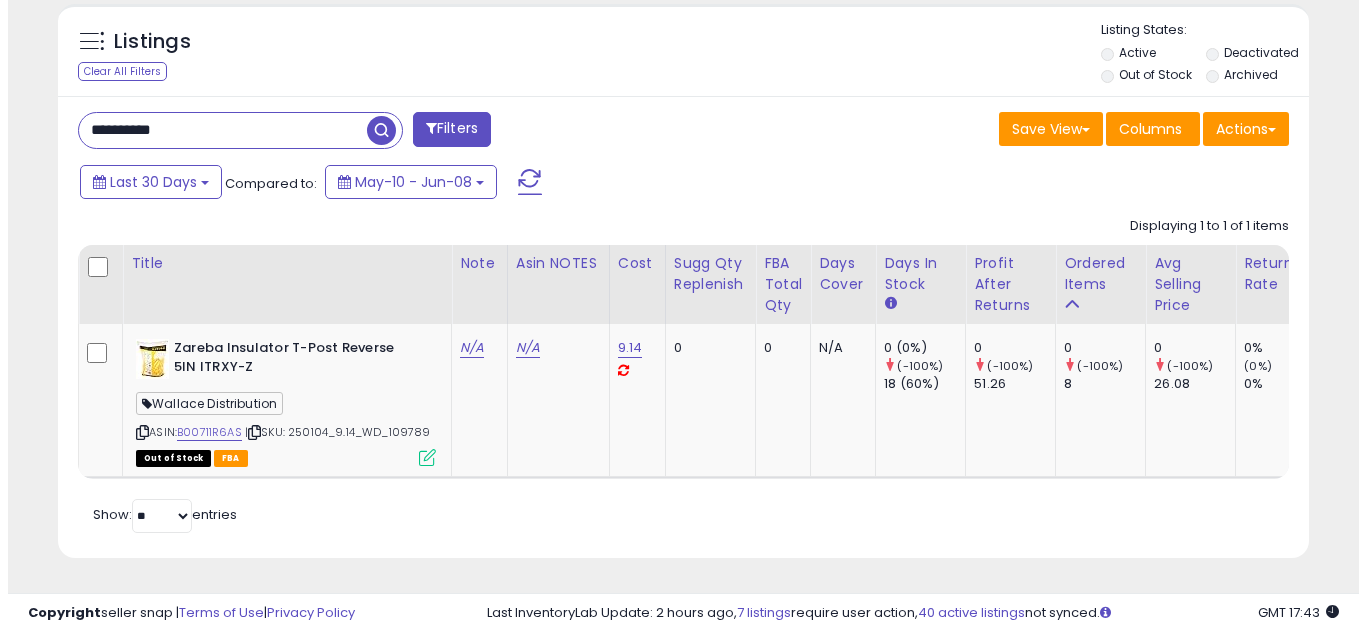 scroll, scrollTop: 637, scrollLeft: 0, axis: vertical 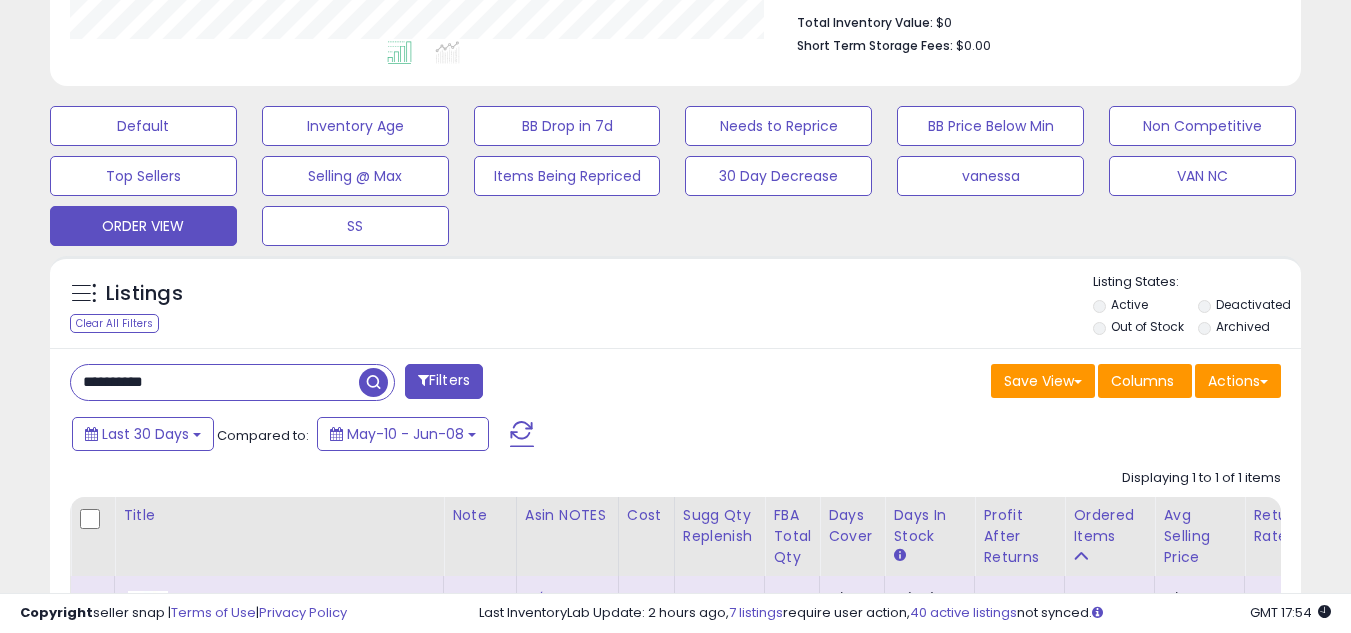 click on "**********" at bounding box center [215, 382] 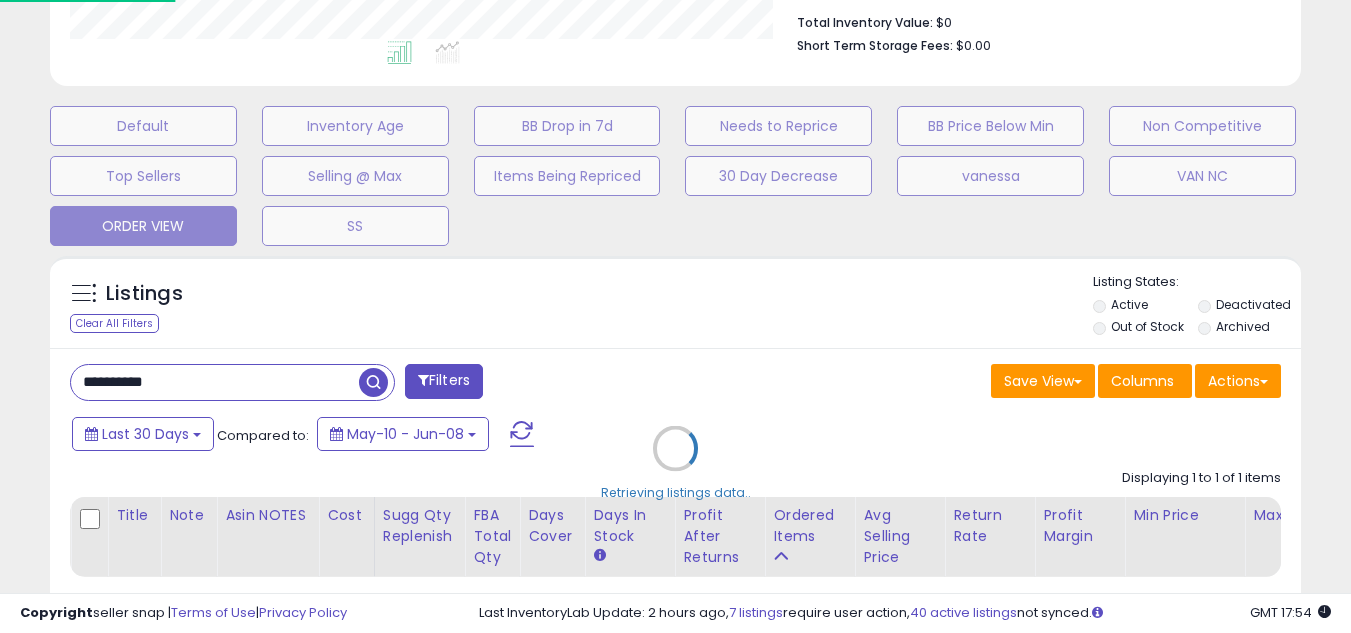 scroll, scrollTop: 999590, scrollLeft: 999267, axis: both 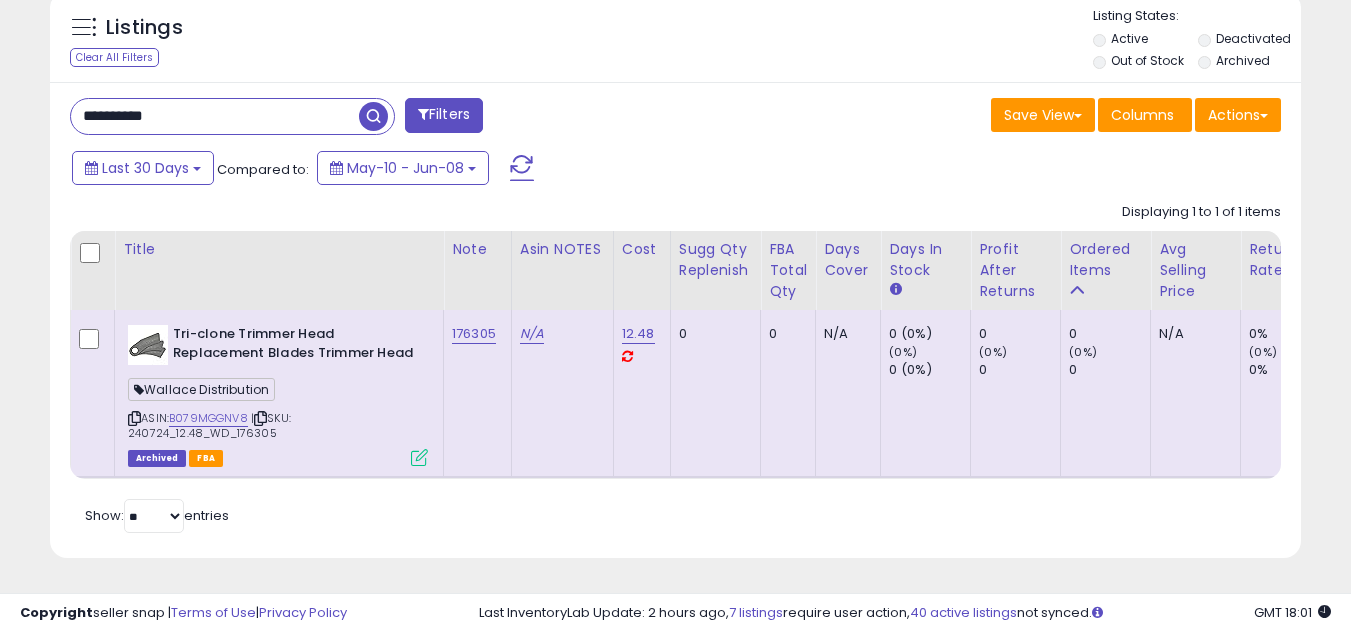 click on "**********" at bounding box center [215, 116] 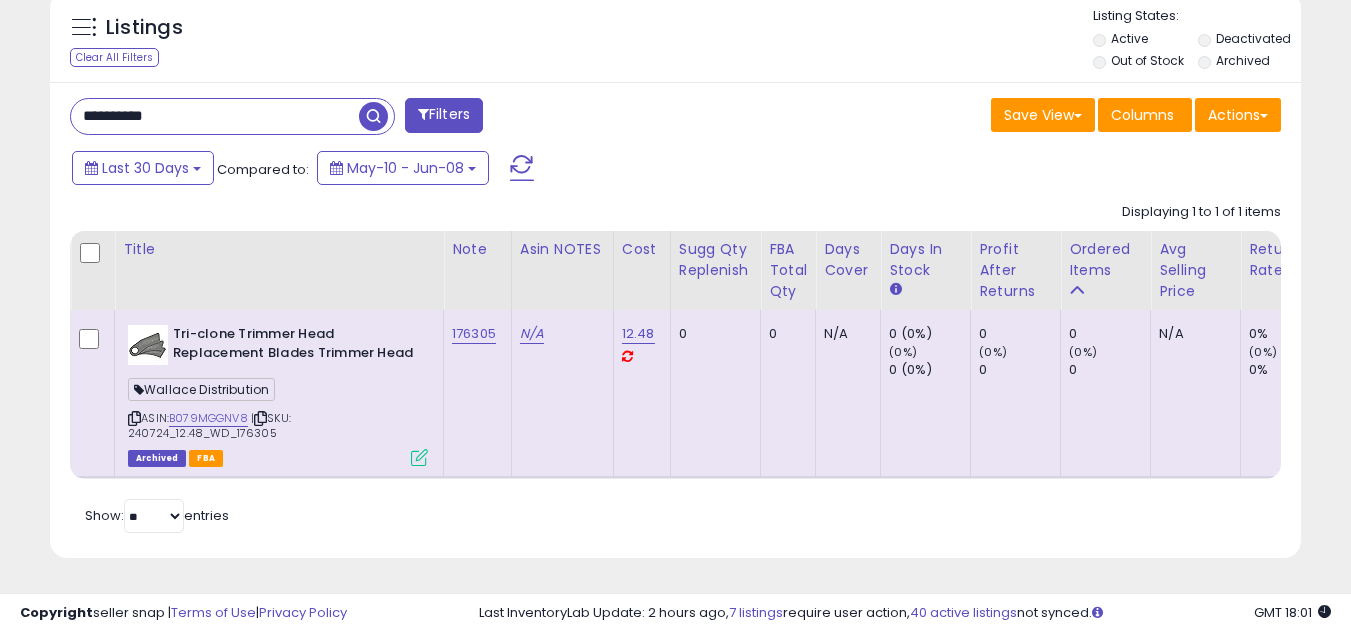 click on "**********" at bounding box center [215, 116] 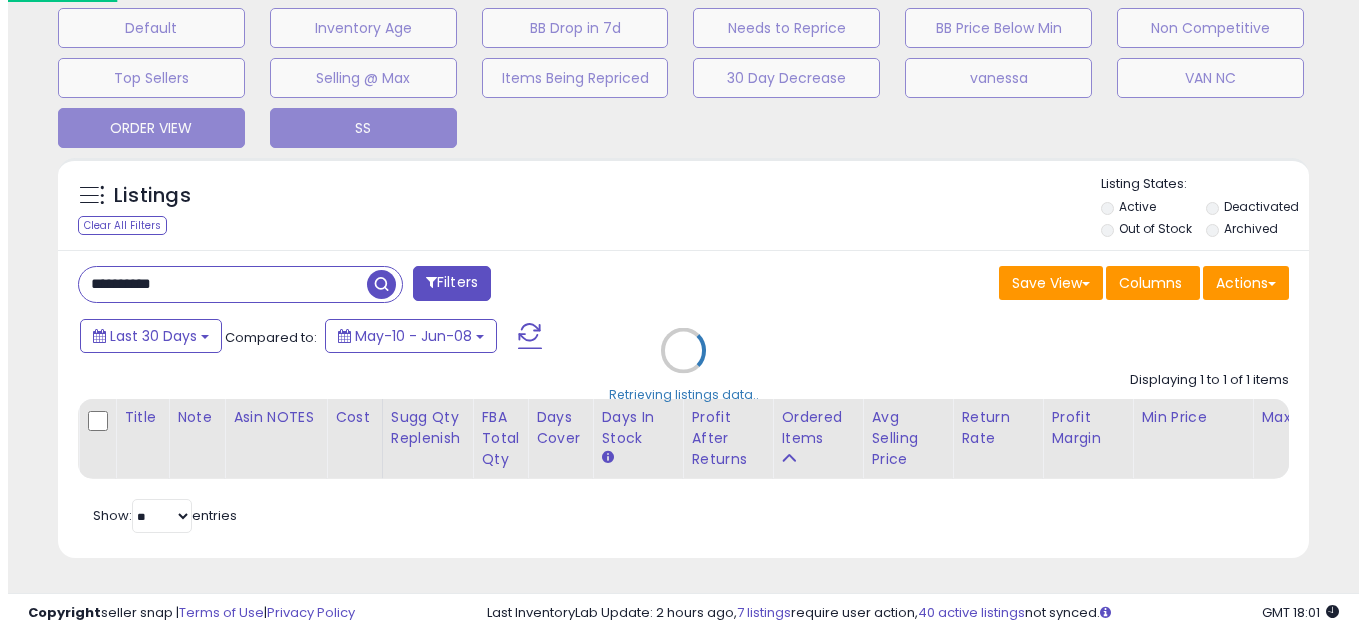 scroll, scrollTop: 637, scrollLeft: 0, axis: vertical 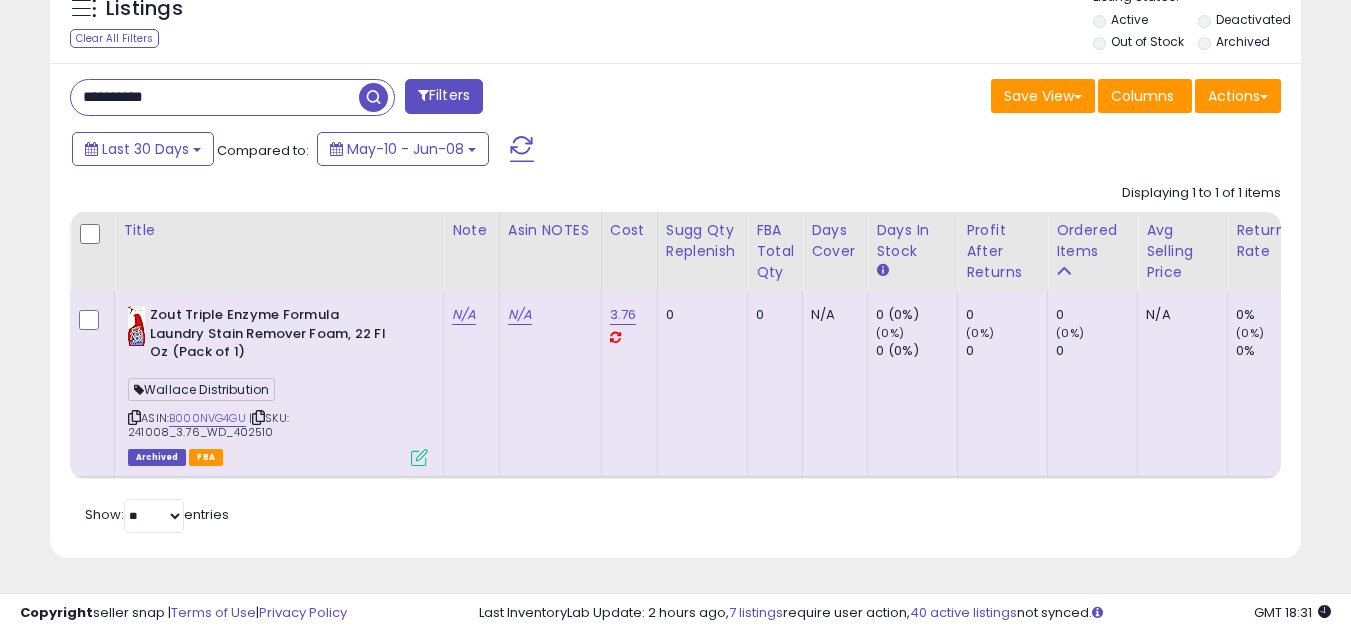 click on "**********" at bounding box center (215, 97) 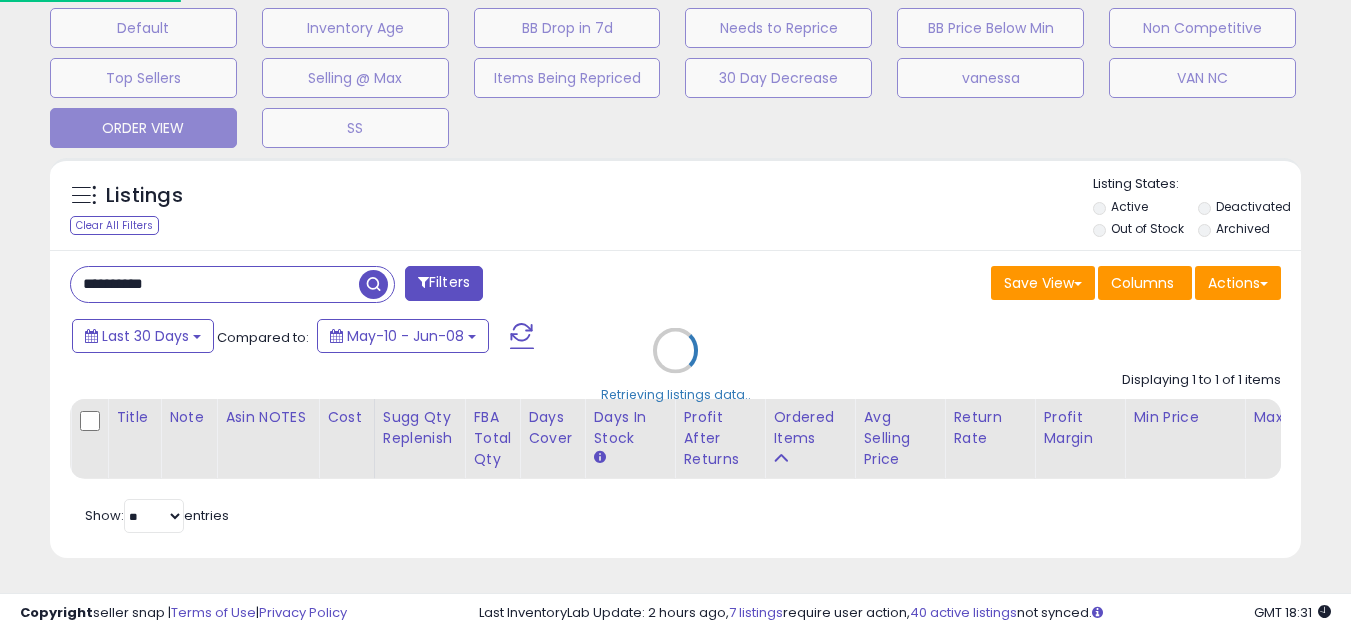 scroll, scrollTop: 999590, scrollLeft: 999267, axis: both 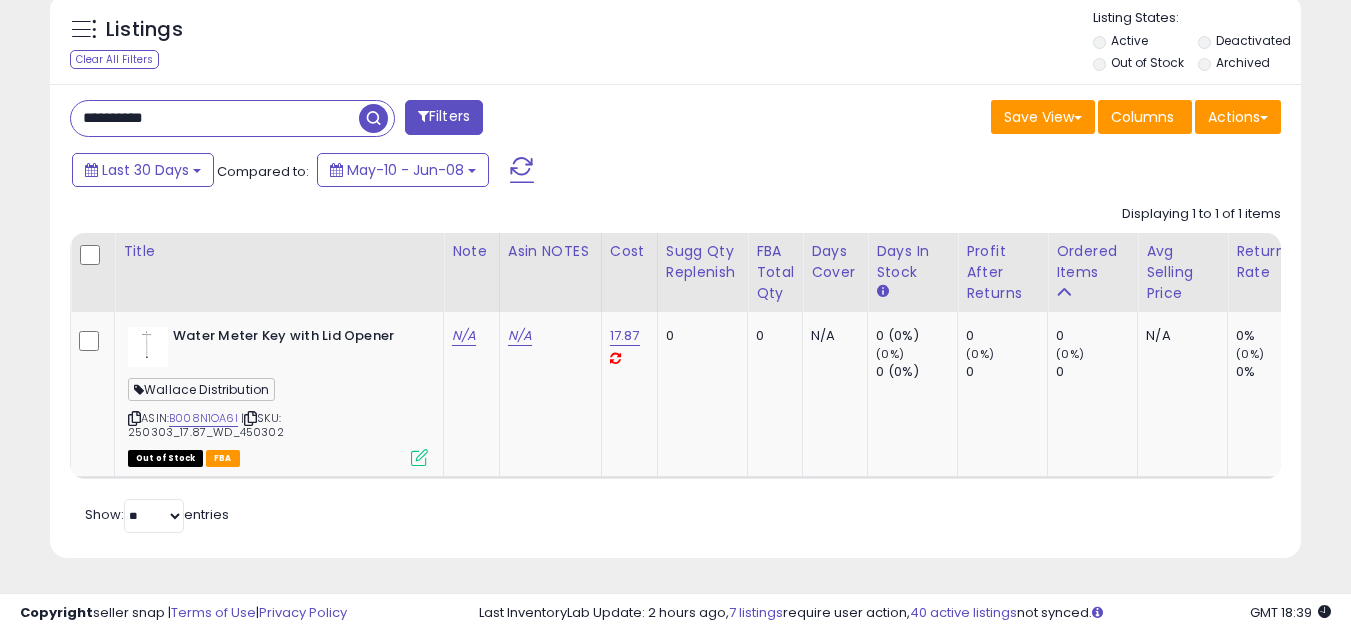 click on "**********" at bounding box center [215, 118] 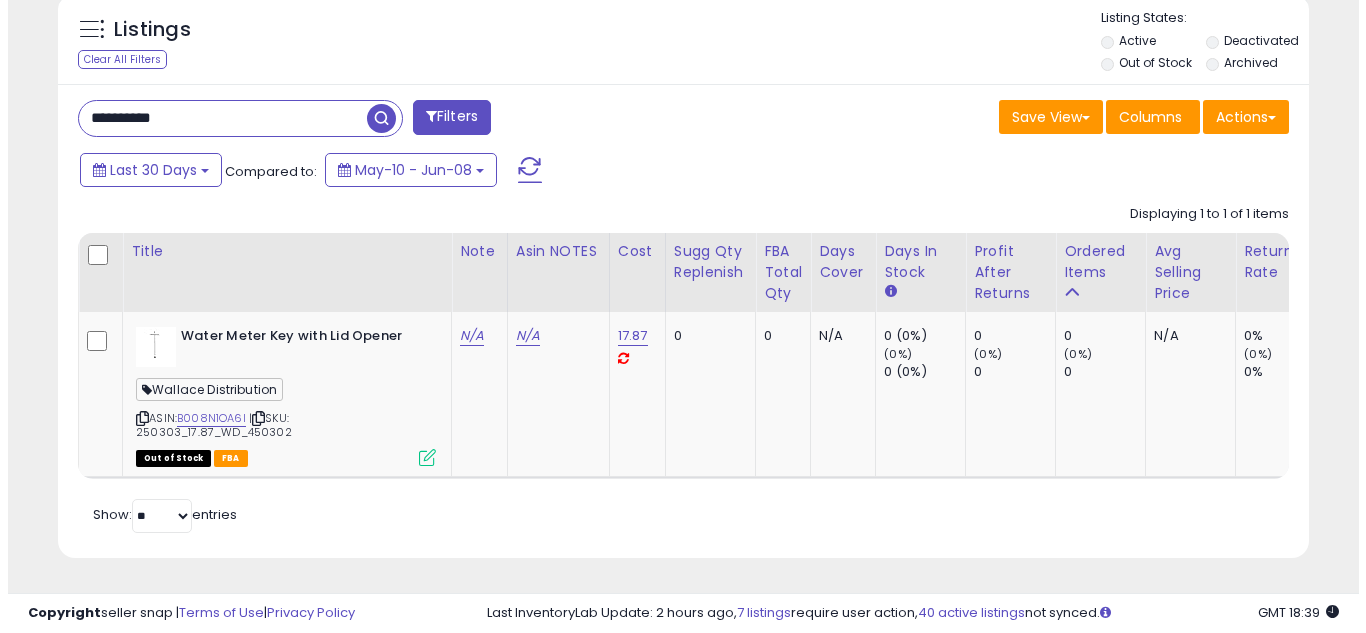scroll, scrollTop: 637, scrollLeft: 0, axis: vertical 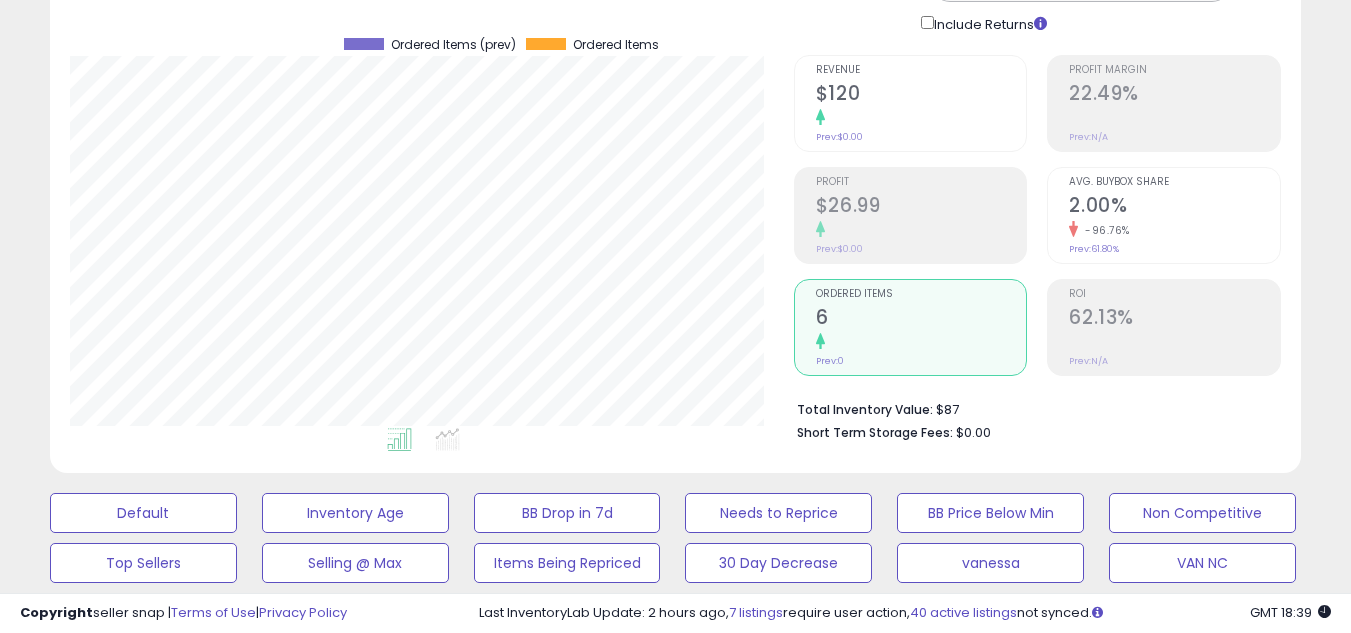 click on "6" at bounding box center [921, 319] 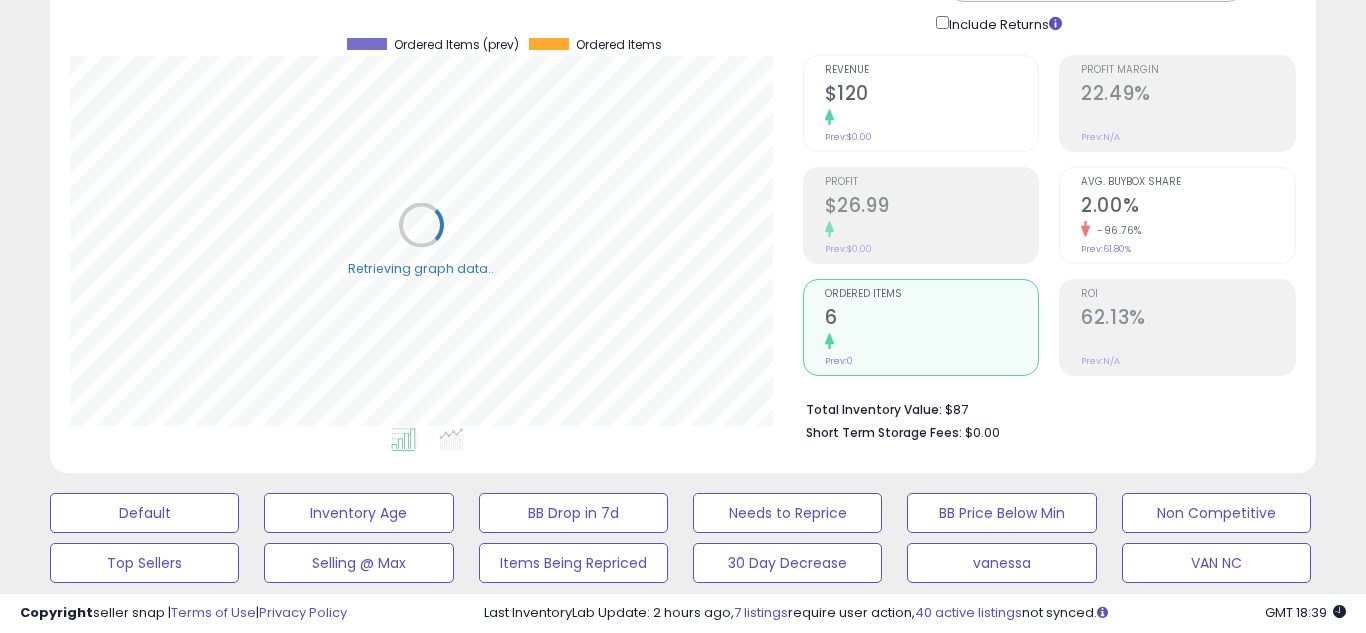 scroll, scrollTop: 999590, scrollLeft: 999267, axis: both 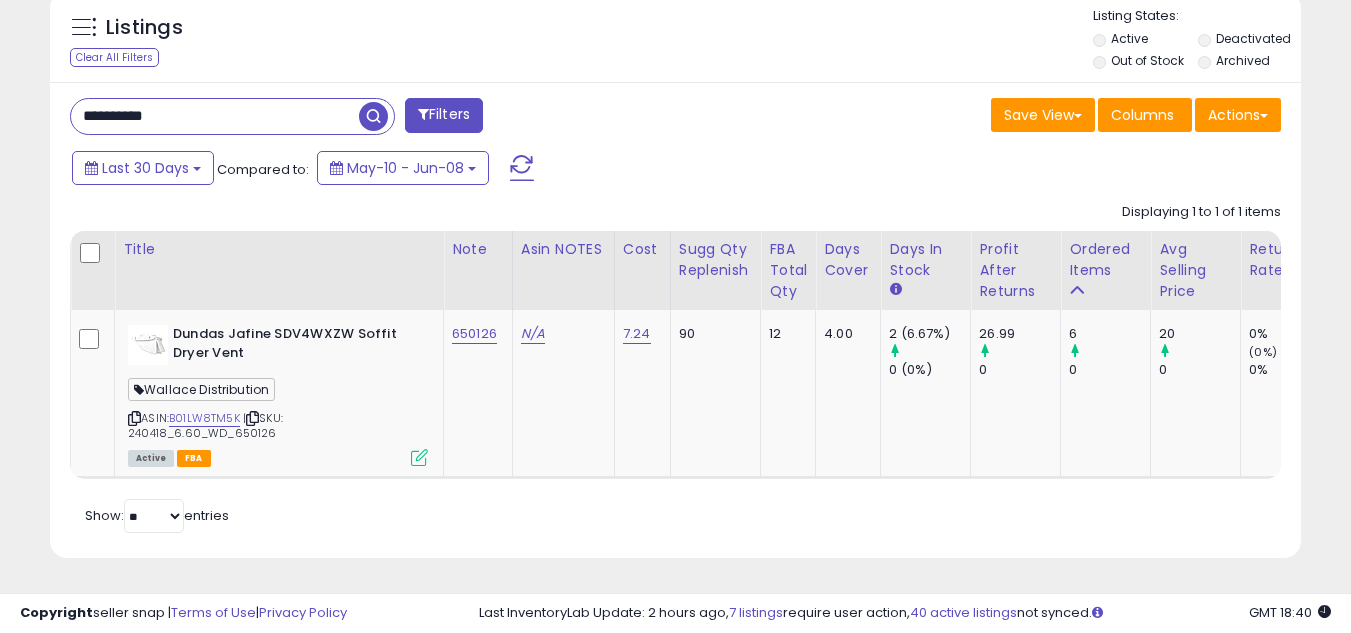 click on "**********" at bounding box center (215, 116) 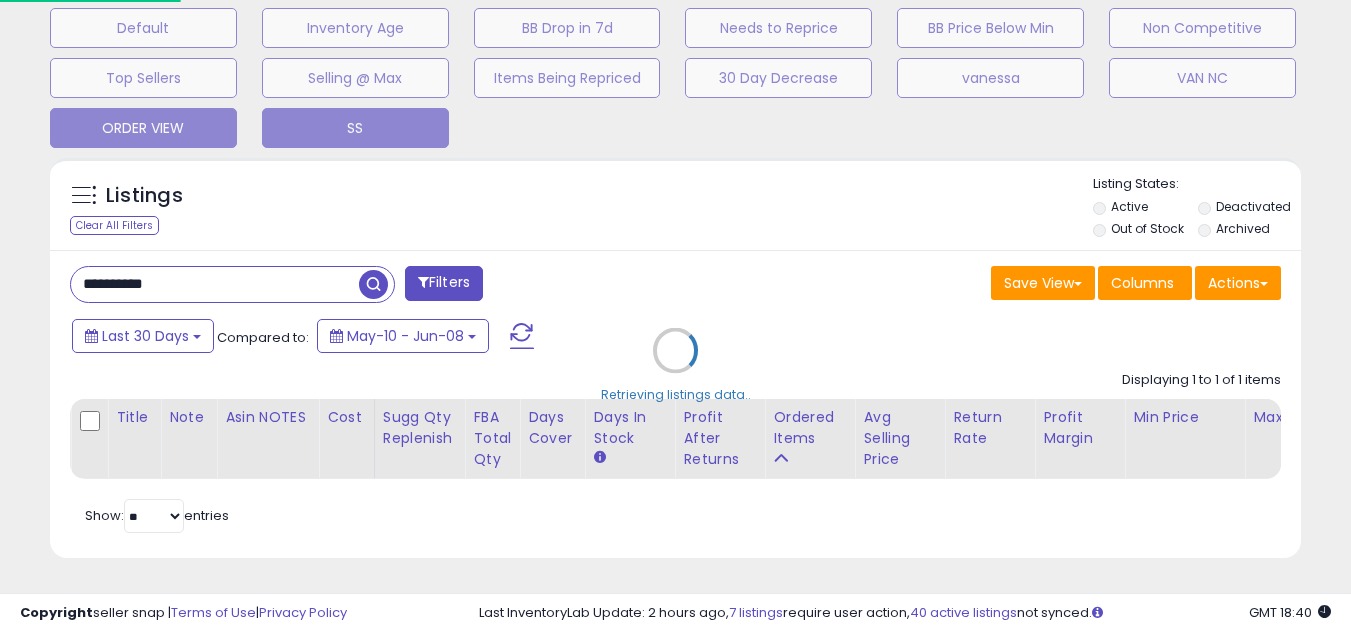 scroll, scrollTop: 999590, scrollLeft: 999267, axis: both 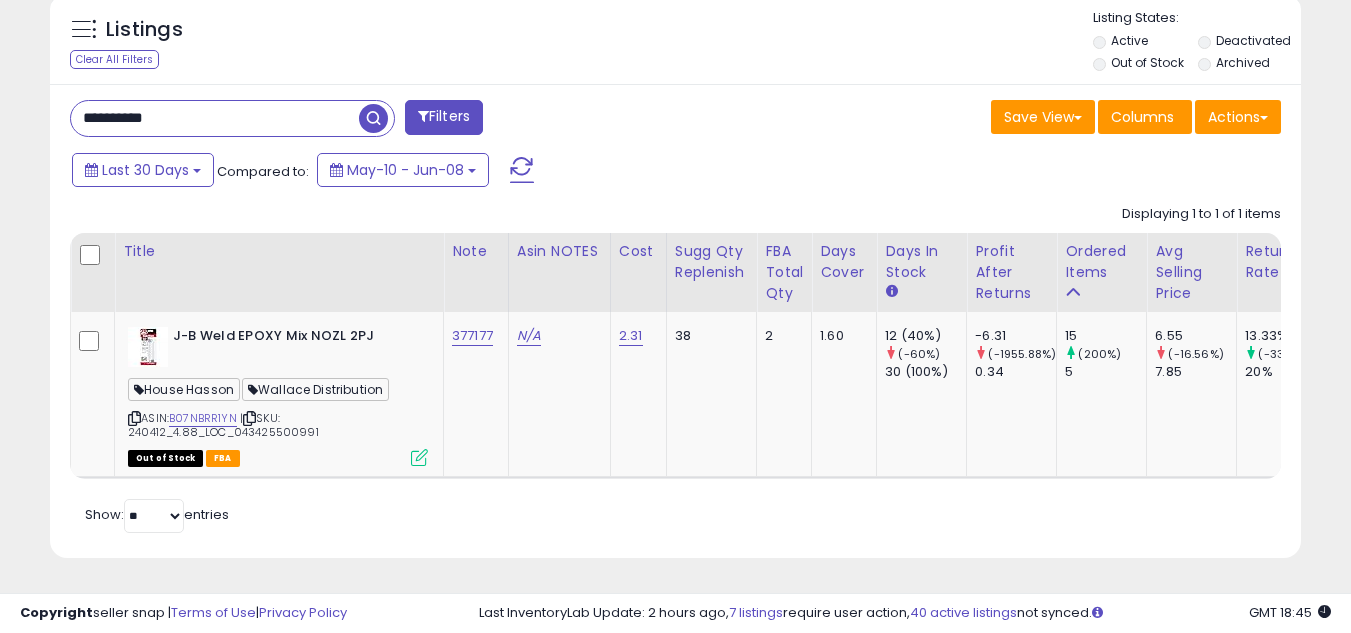 click on "**********" at bounding box center [215, 118] 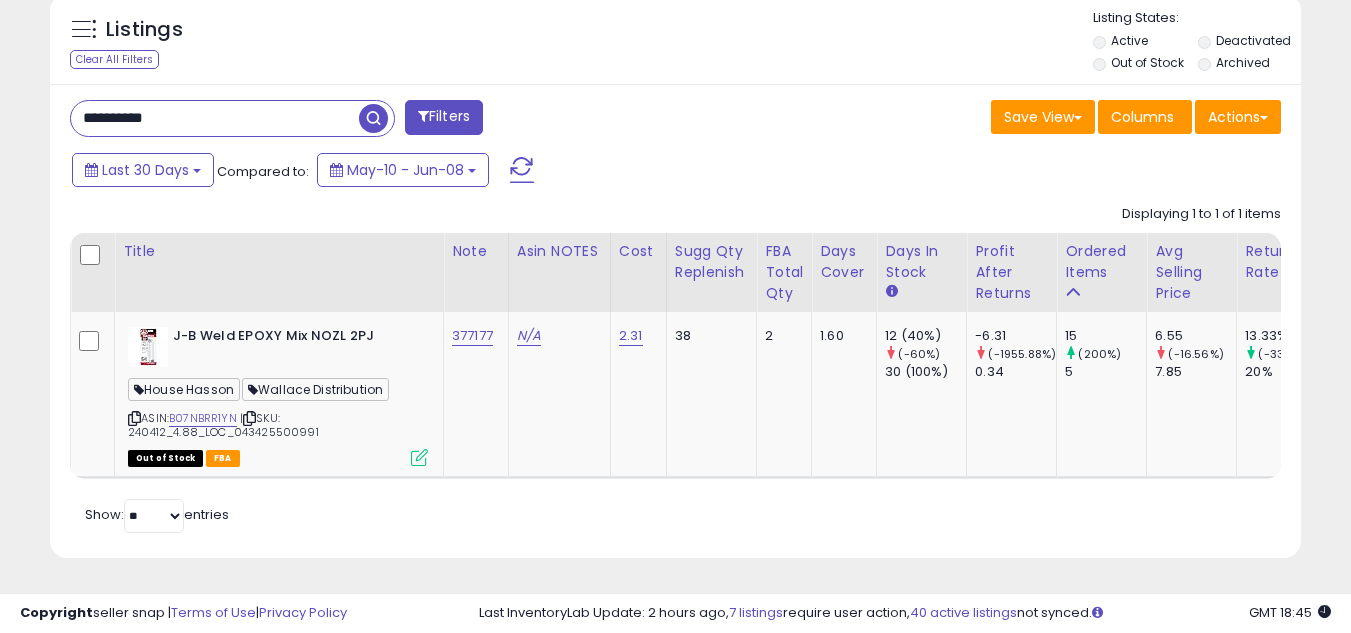 click on "**********" at bounding box center [215, 118] 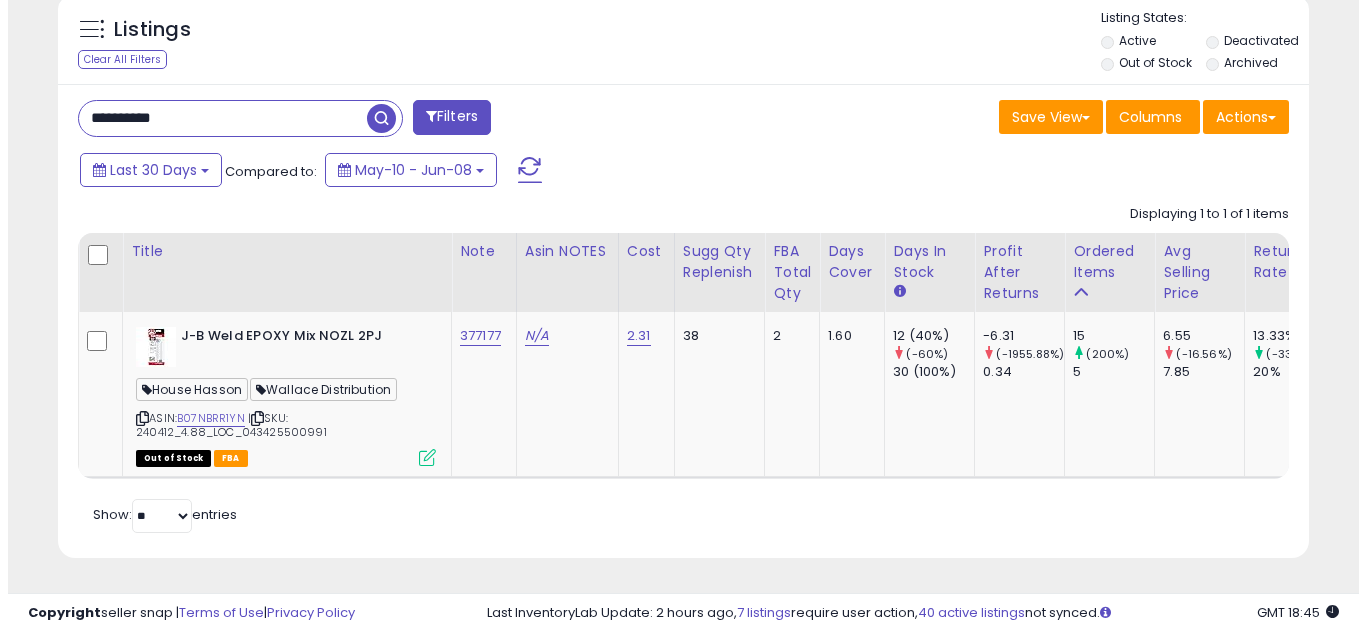 scroll, scrollTop: 637, scrollLeft: 0, axis: vertical 